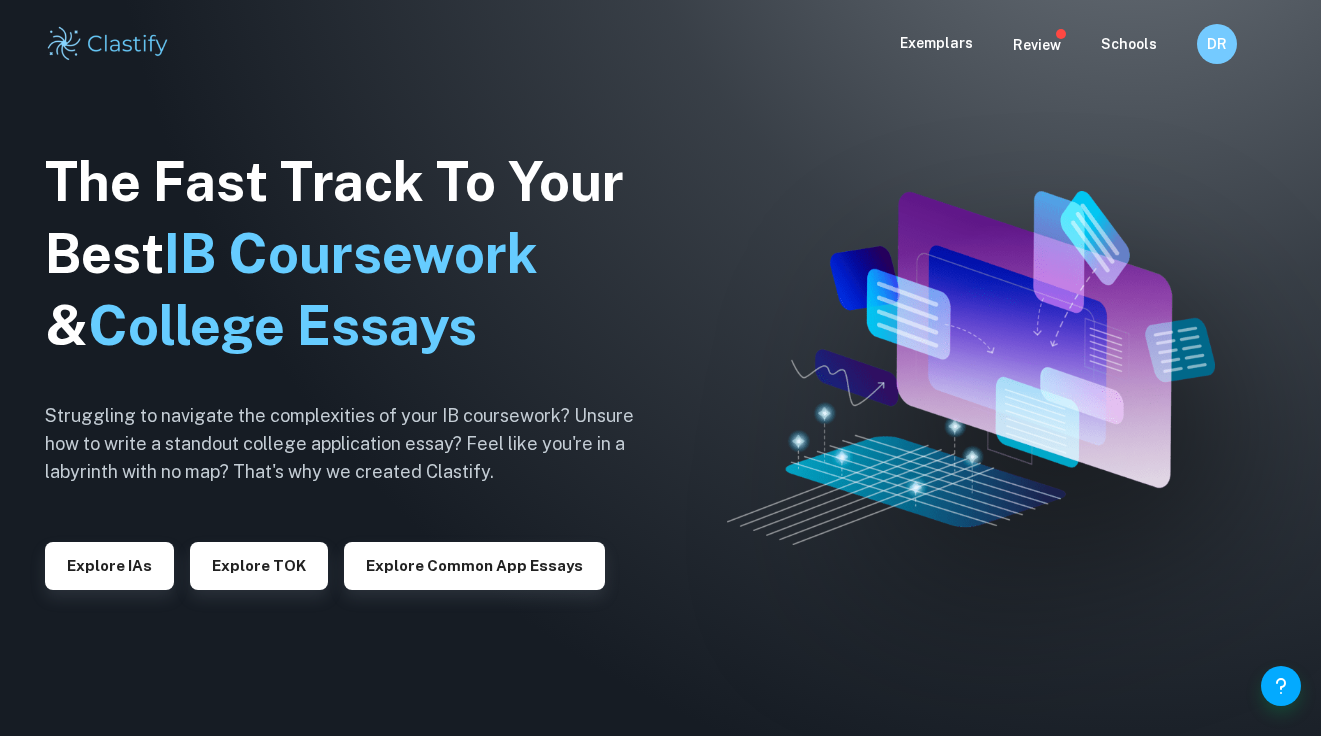scroll, scrollTop: 0, scrollLeft: 0, axis: both 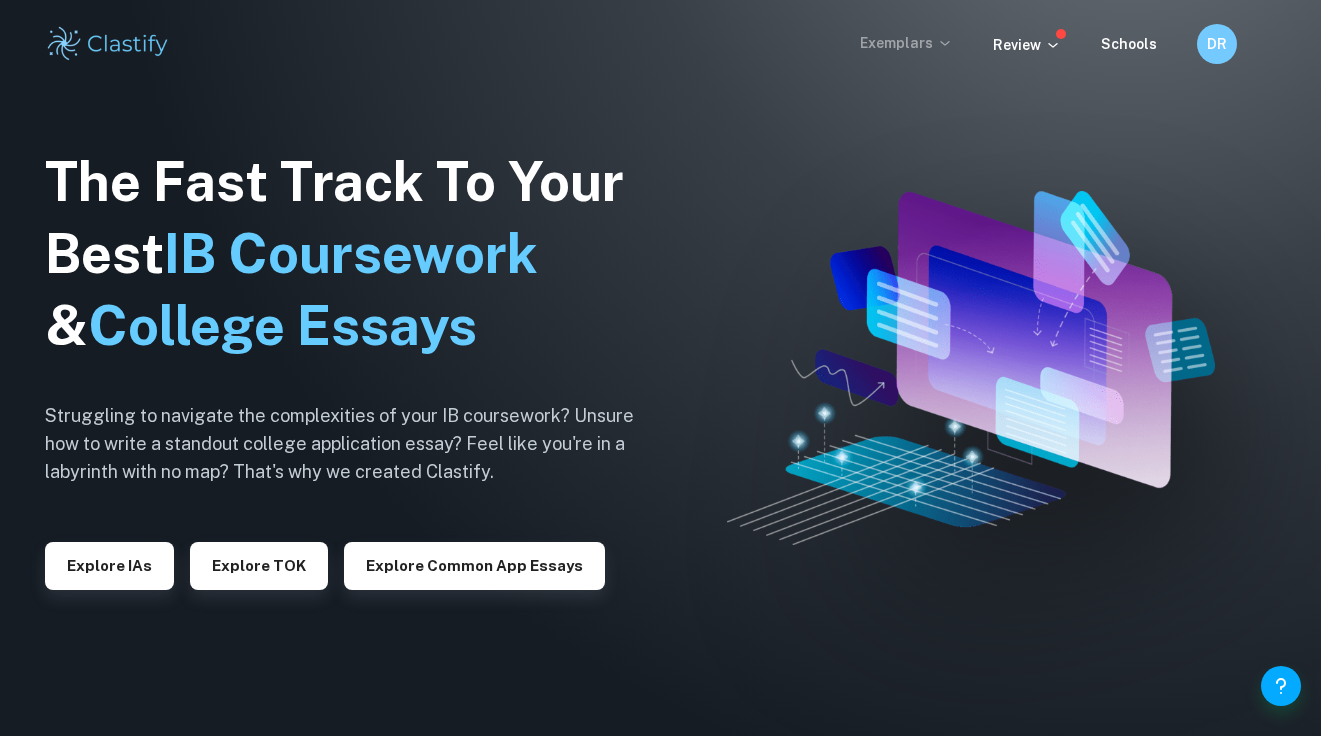 click on "Exemplars" at bounding box center (906, 43) 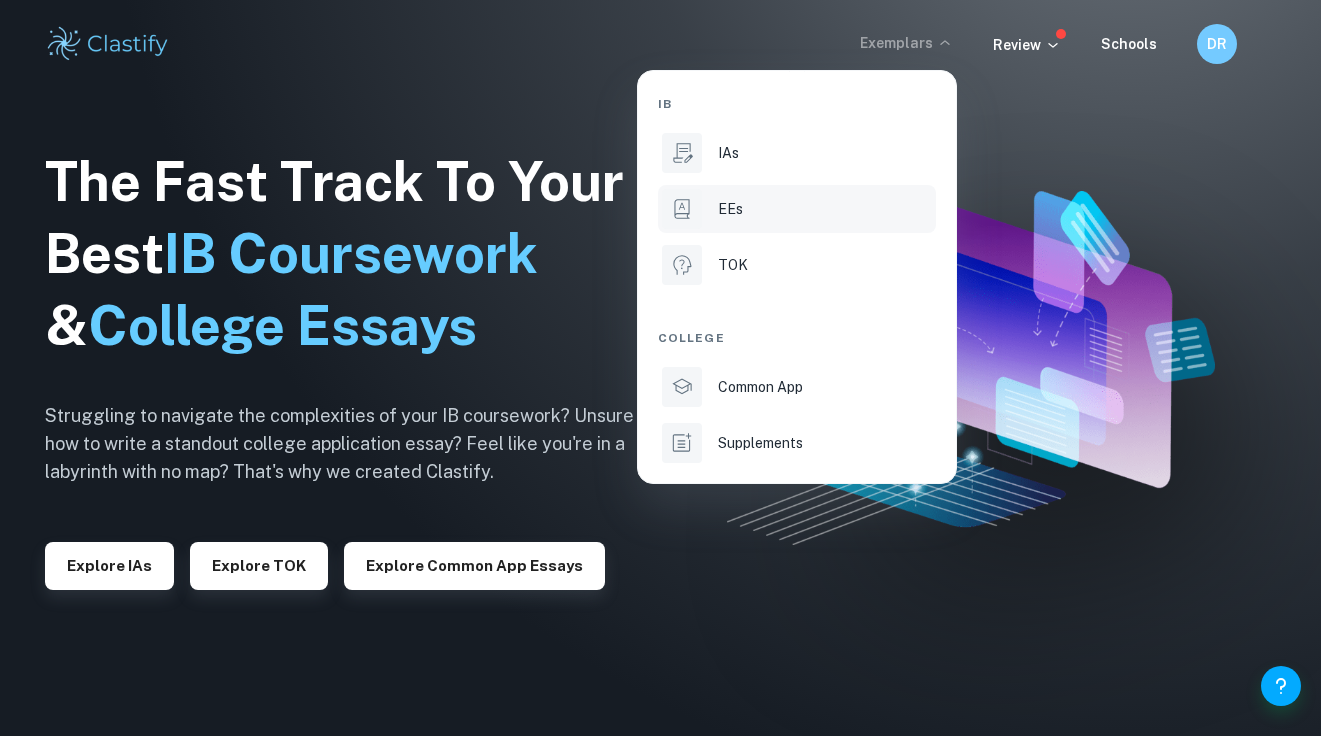 click on "EEs" at bounding box center (797, 209) 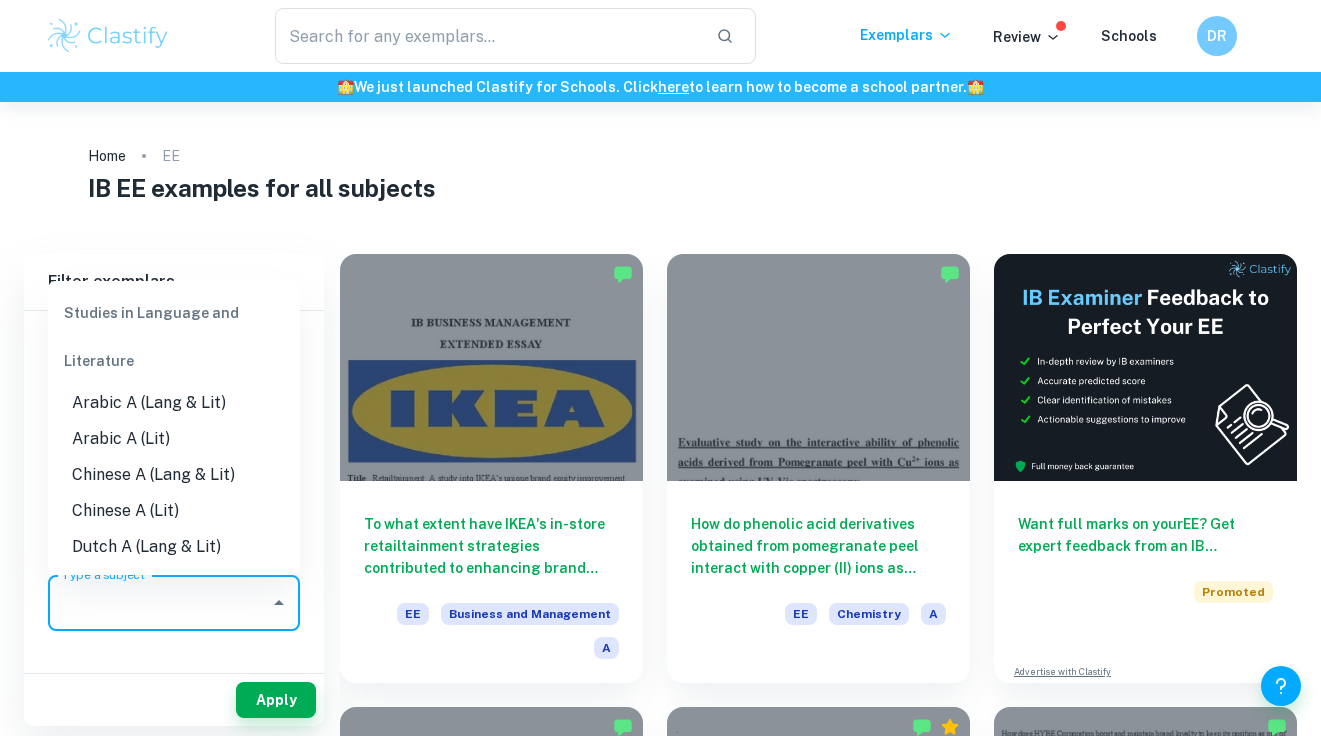 click on "Type a subject" at bounding box center [159, 603] 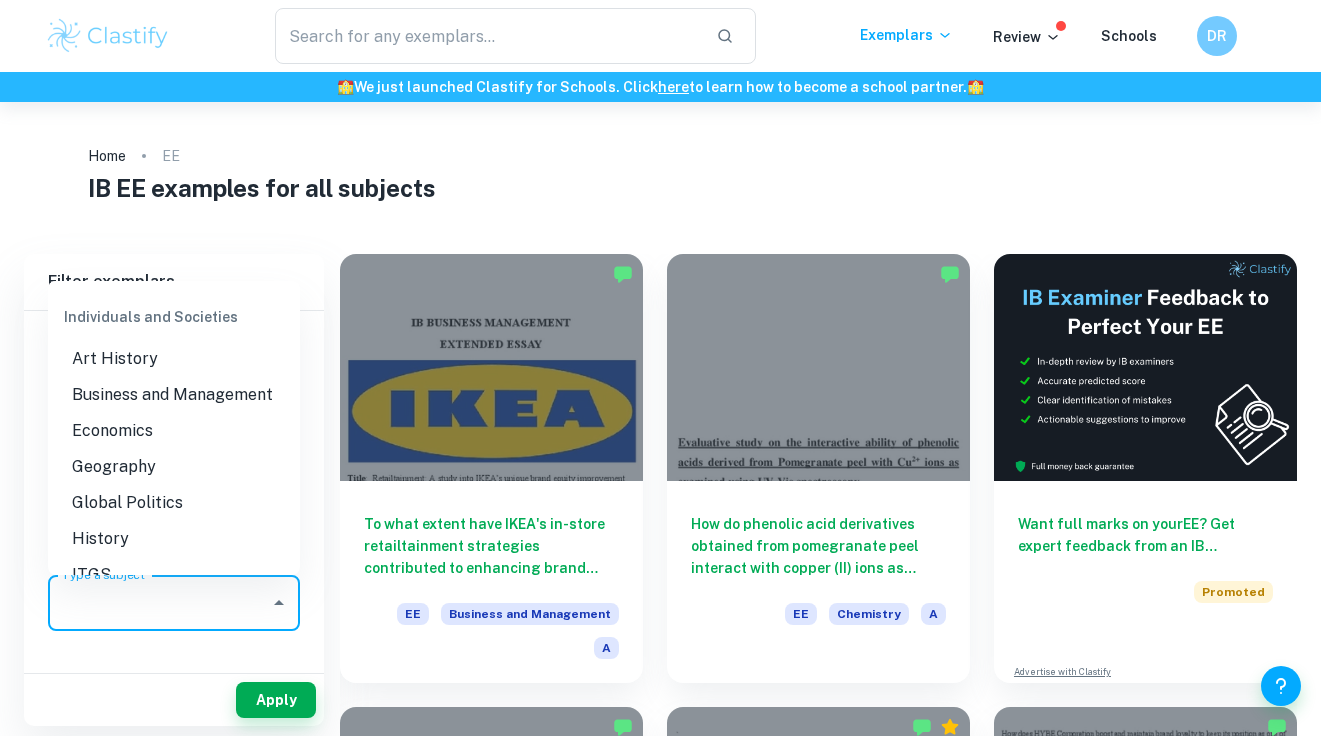 scroll, scrollTop: 1718, scrollLeft: 0, axis: vertical 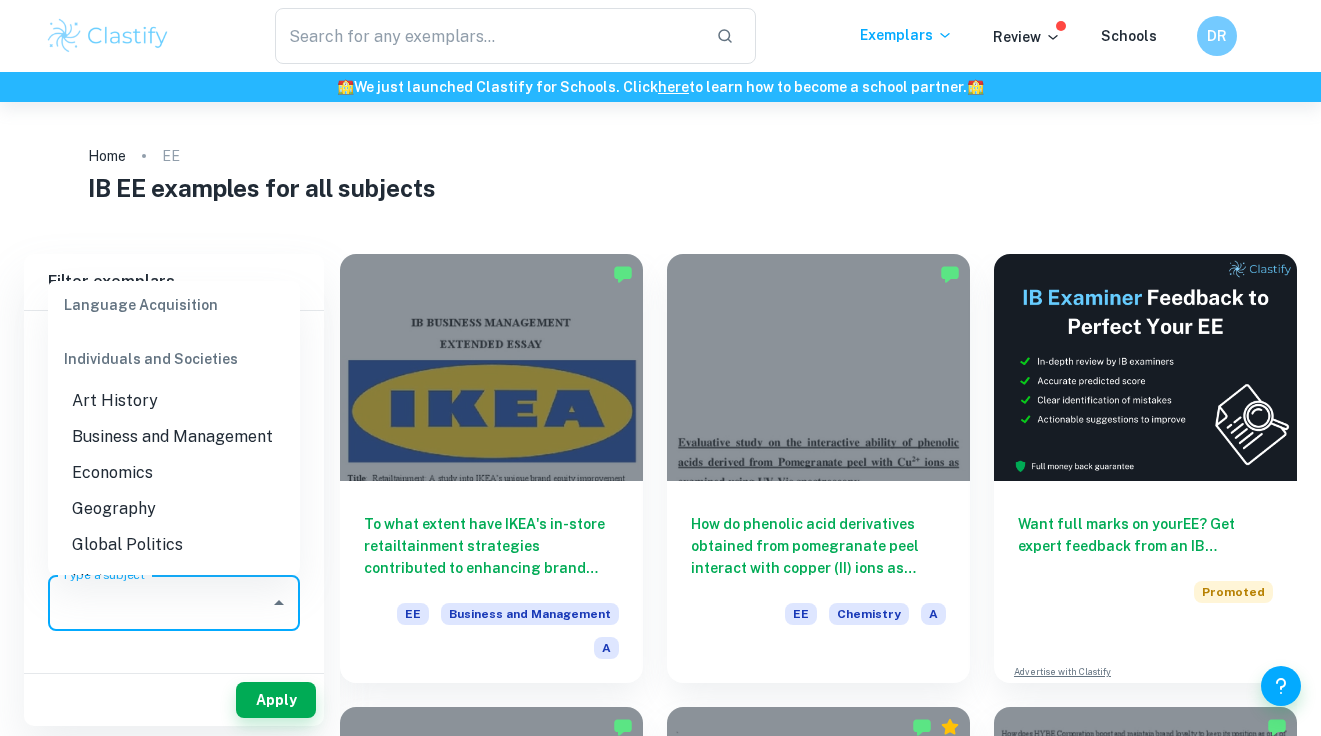 click on "Business and Management" at bounding box center [174, 437] 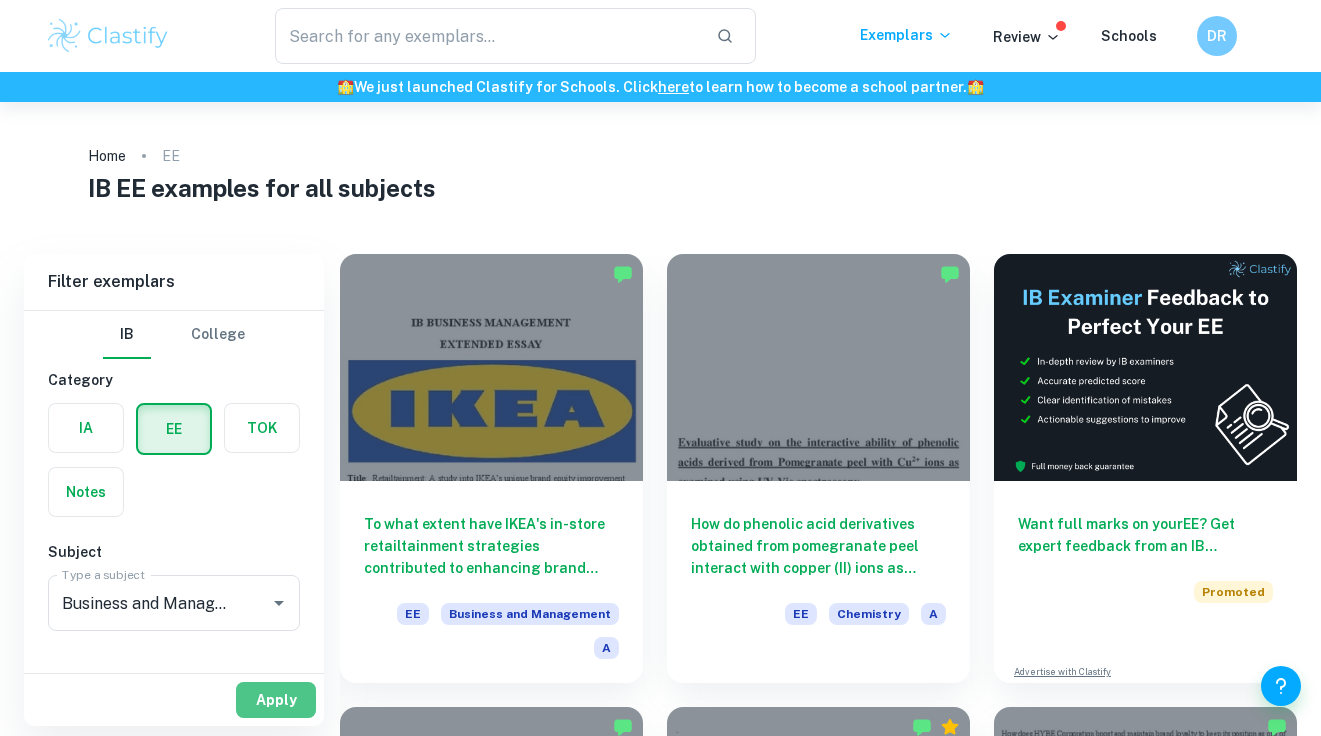 click on "Apply" at bounding box center [276, 700] 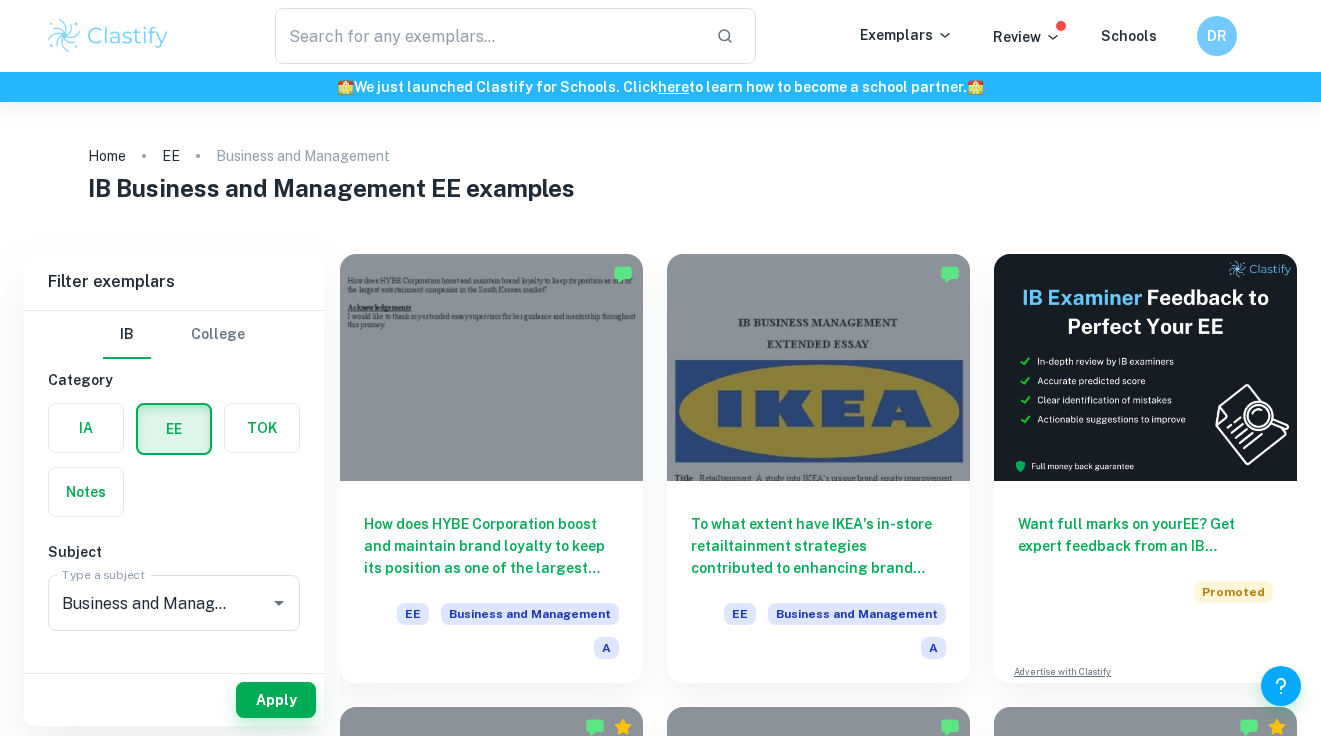 click on "To what extent was the Risk Everything campaign successful in improving Nike's brand image and increasing their football sales in 2014? EE Business and Management C" at bounding box center [806, 909] 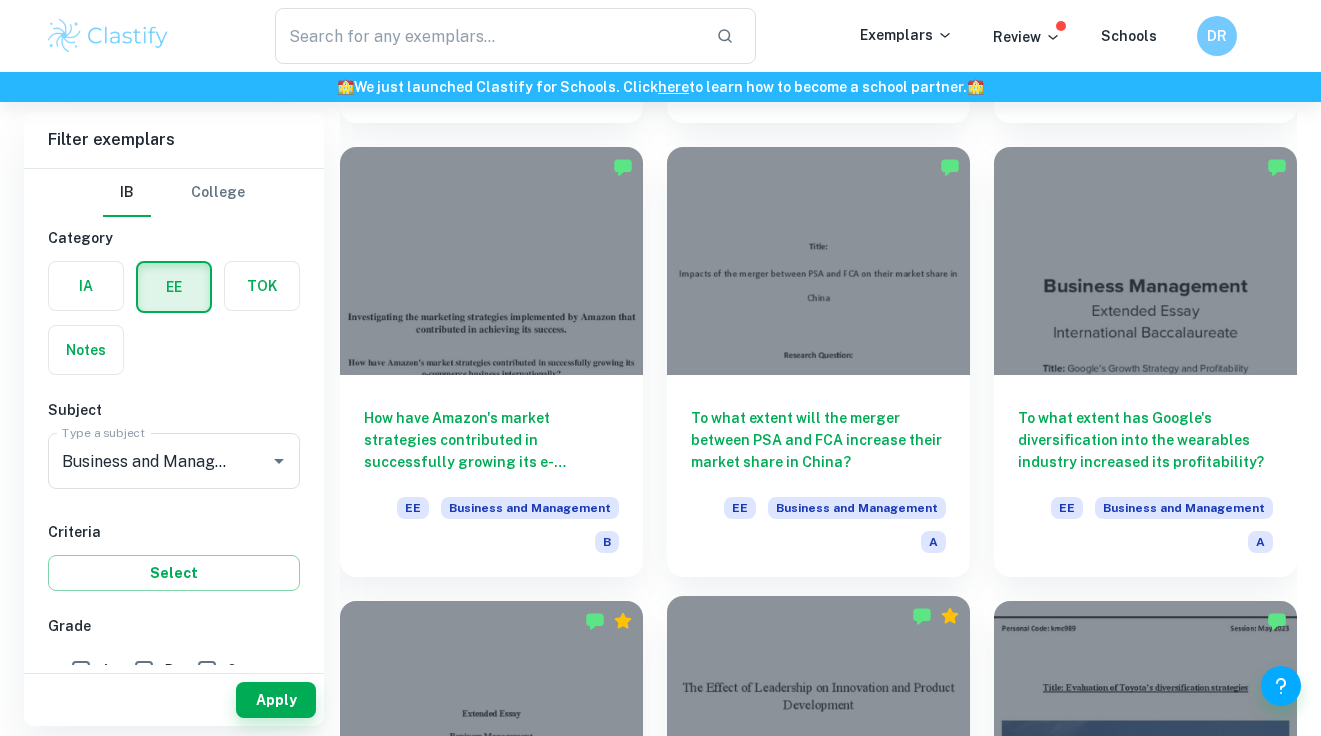 scroll, scrollTop: 2830, scrollLeft: 0, axis: vertical 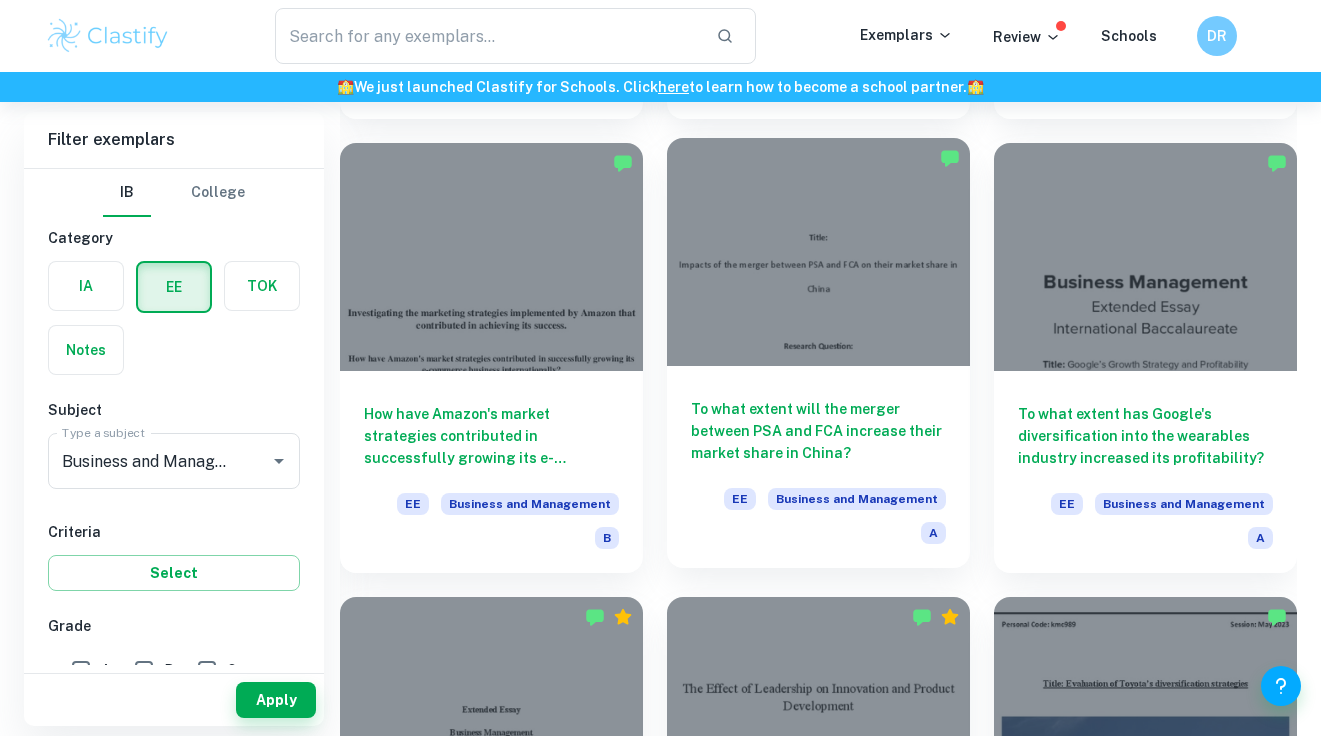 click on "To what extent will the merger between PSA and FCA increase their market share in China?" at bounding box center [818, 431] 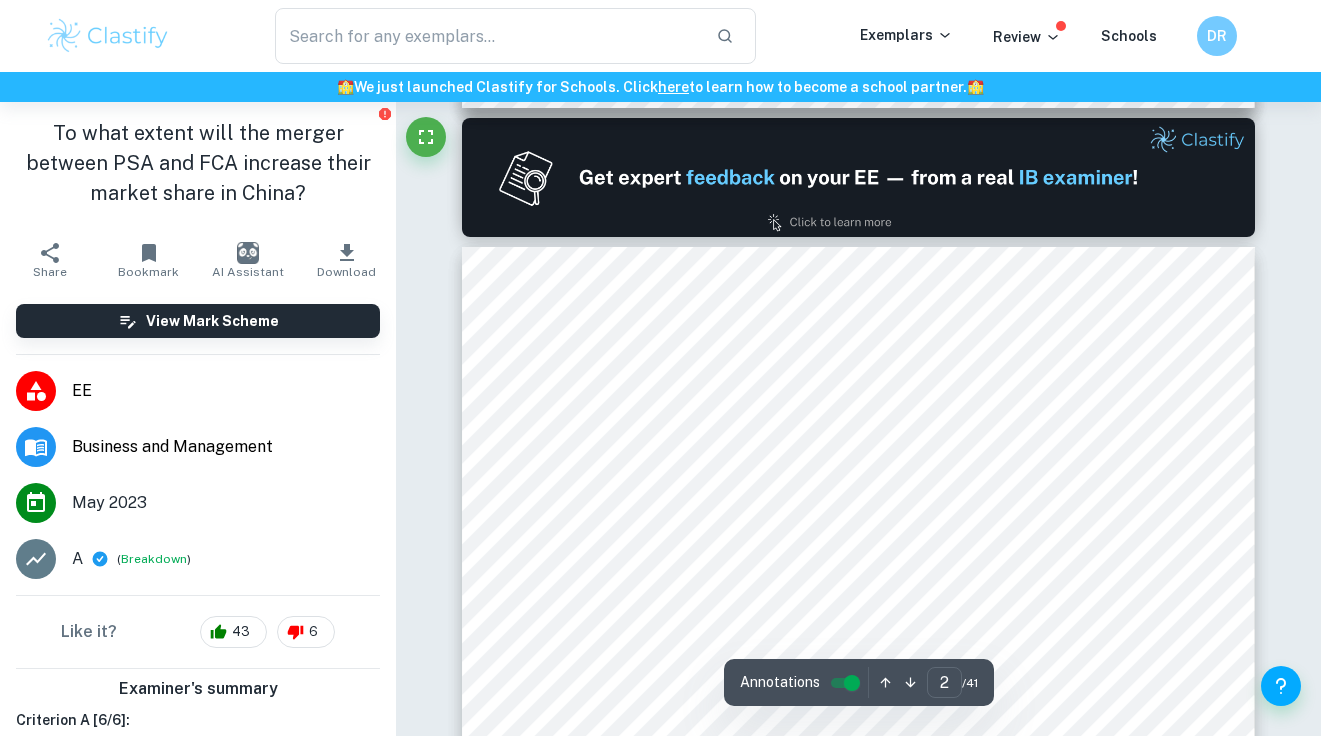 scroll, scrollTop: 1545, scrollLeft: 0, axis: vertical 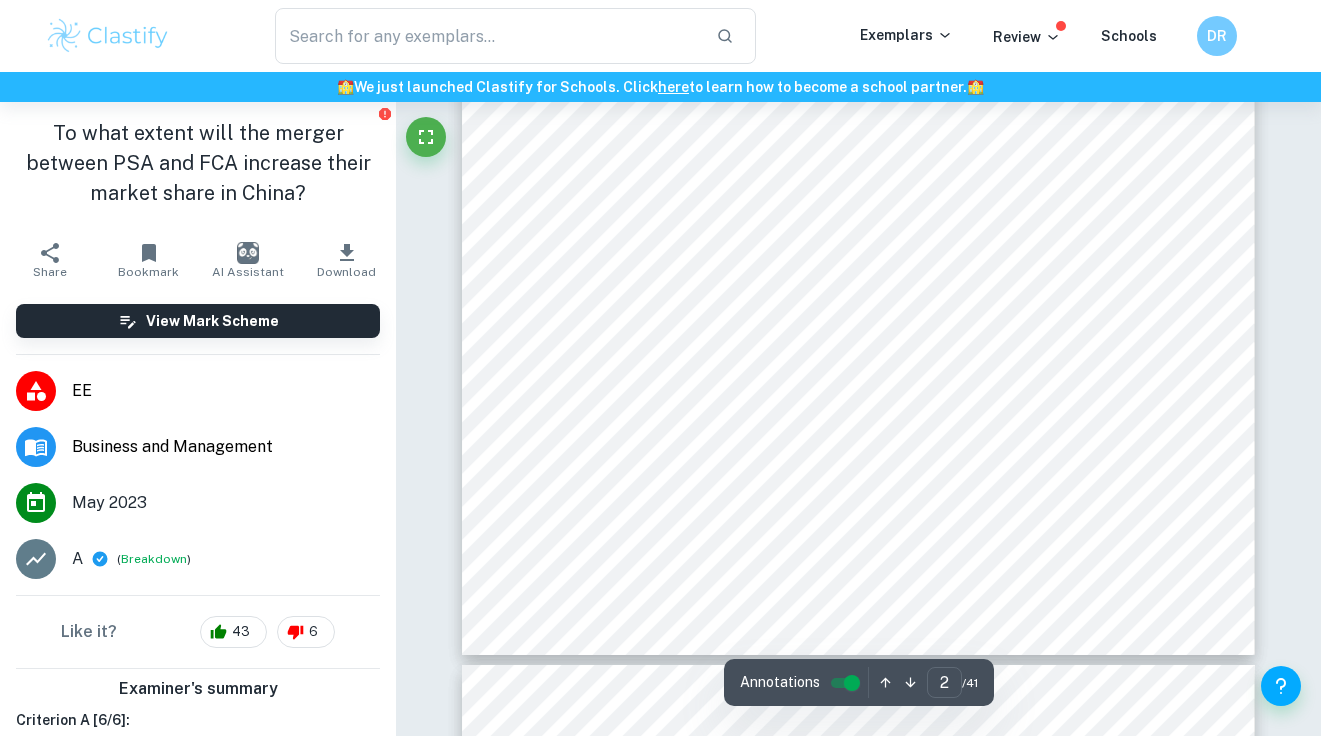 type on "3" 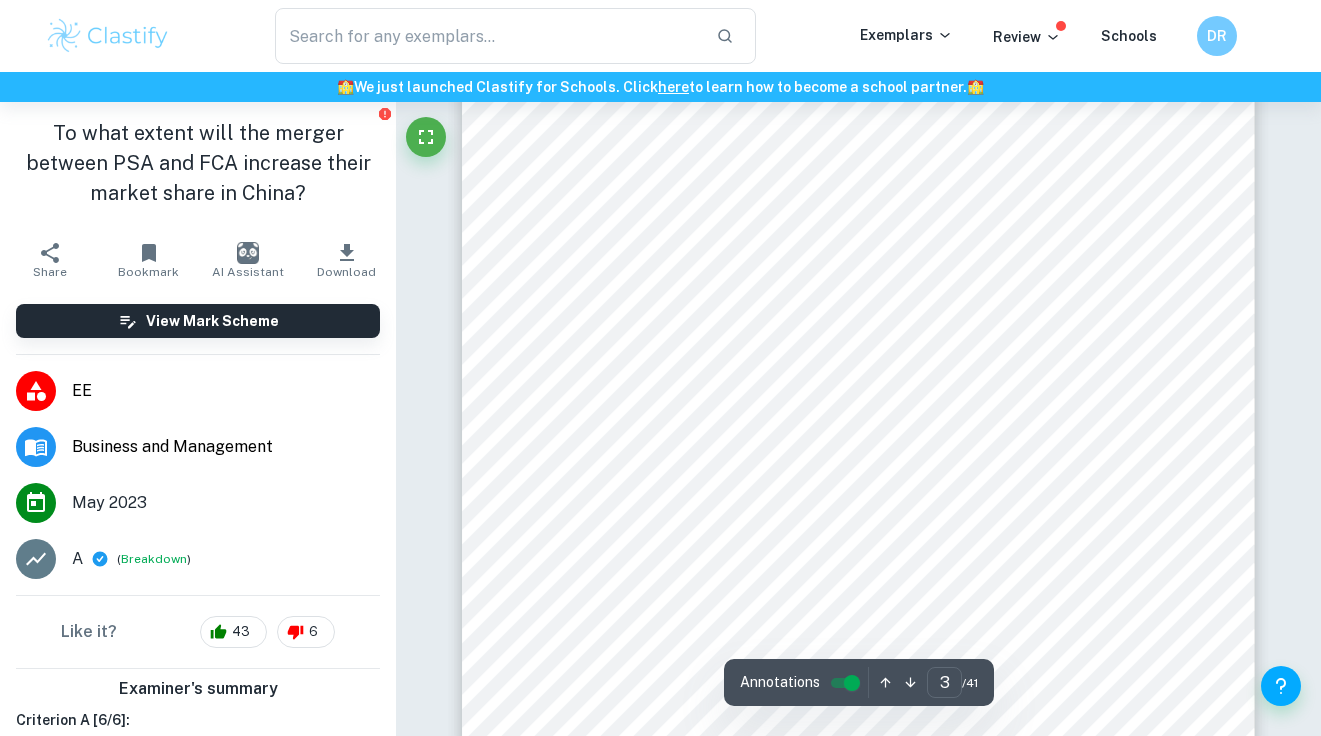 scroll, scrollTop: 2724, scrollLeft: 0, axis: vertical 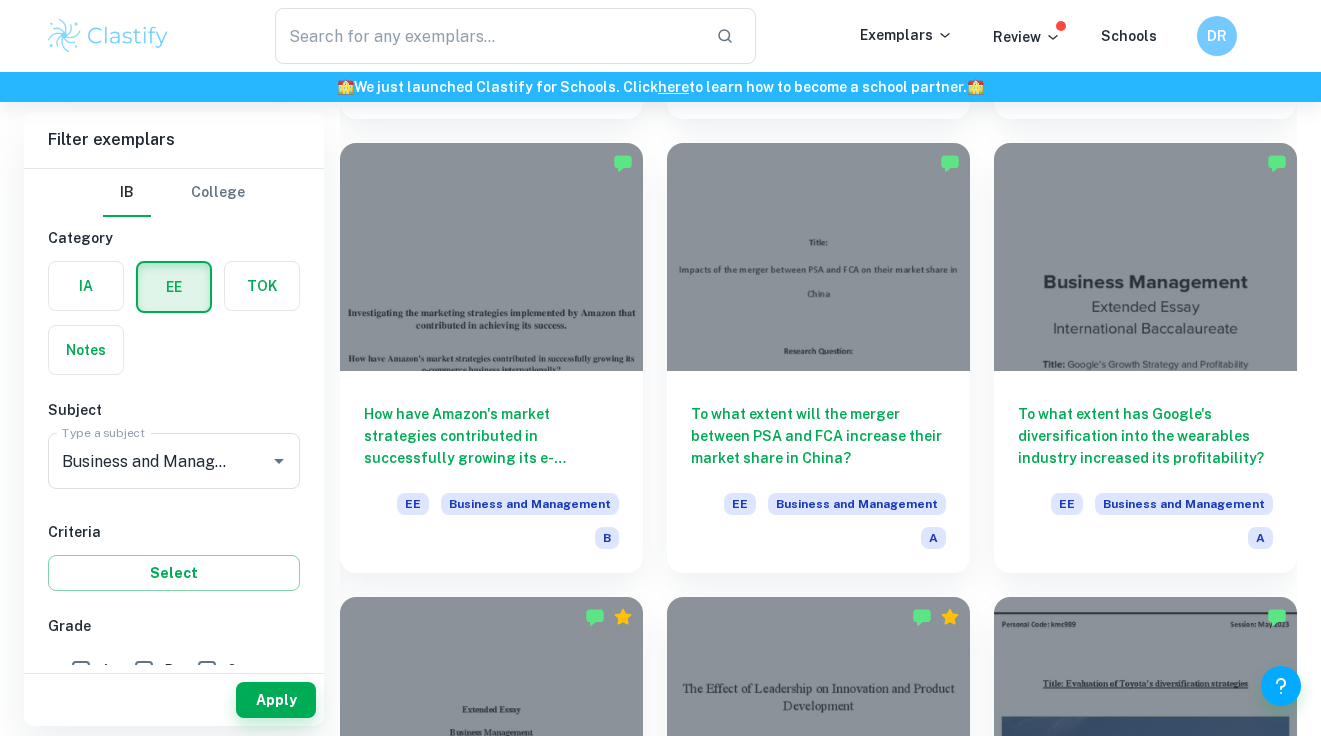 click on "To what extent has the change in corporate leadership at Apple Inc. from Steve Jobs to Tim Cook impacted the company's innovation and product development? EE Business and Management B" at bounding box center [806, 799] 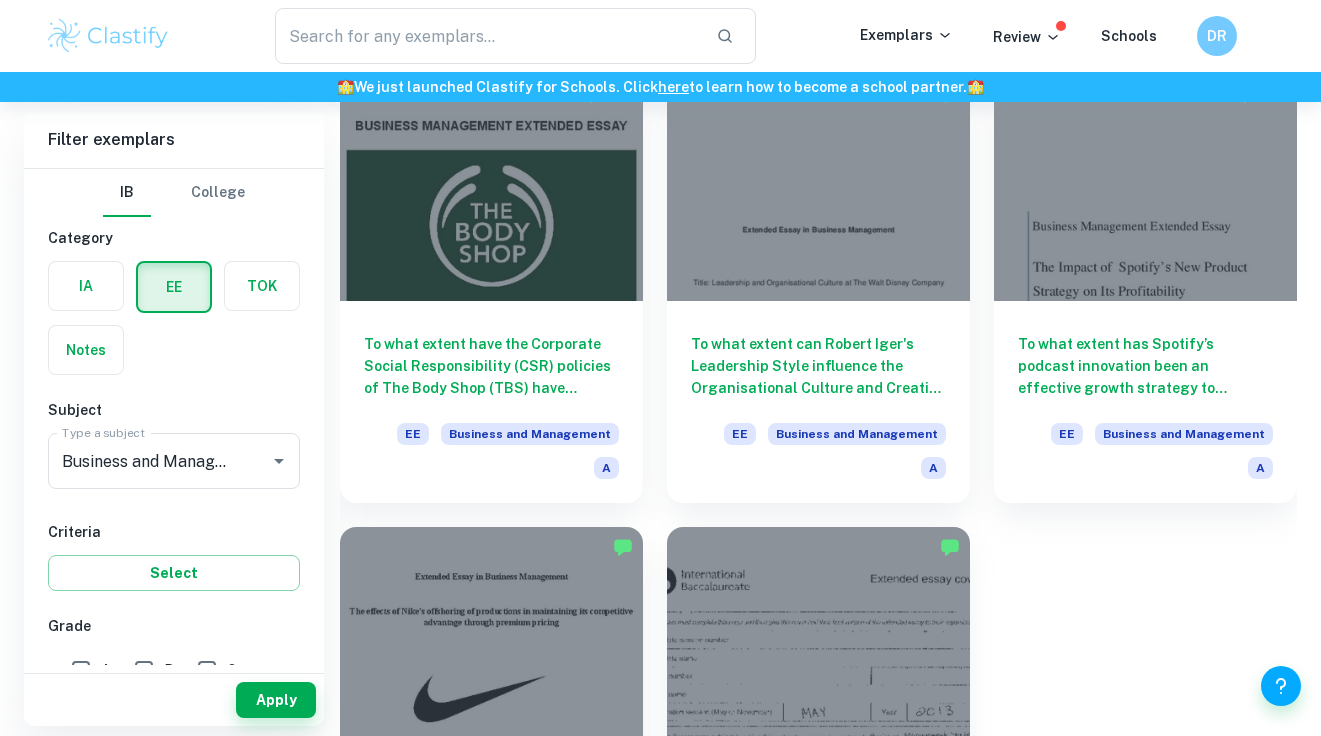 scroll, scrollTop: 5613, scrollLeft: 0, axis: vertical 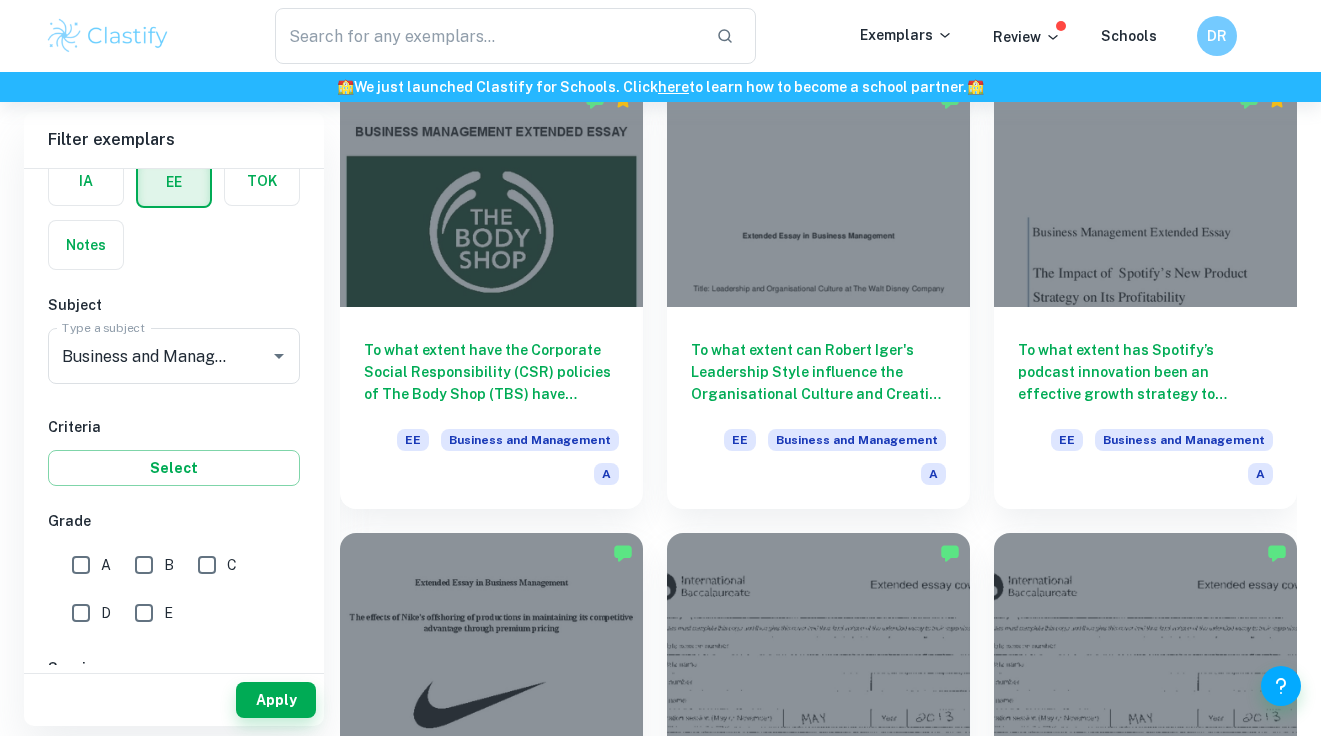 click on "A" at bounding box center [81, 565] 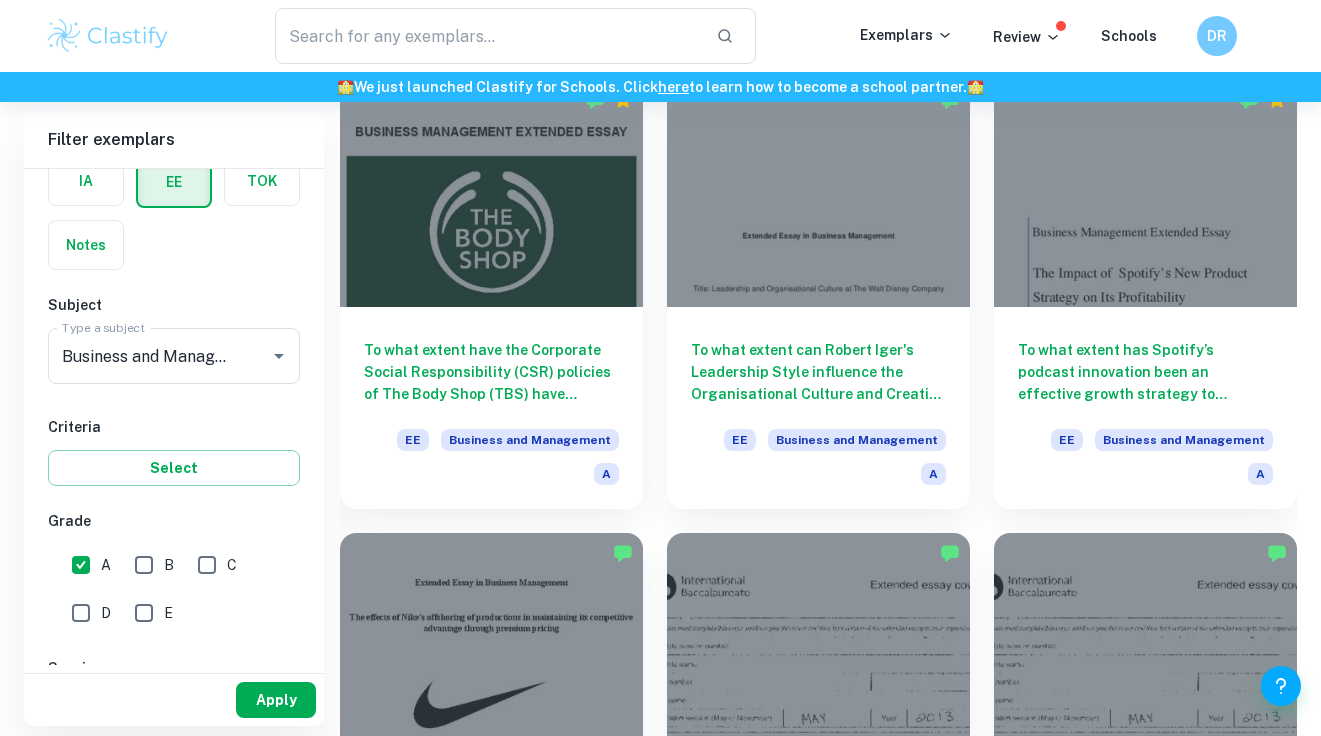 click on "Apply" at bounding box center (276, 700) 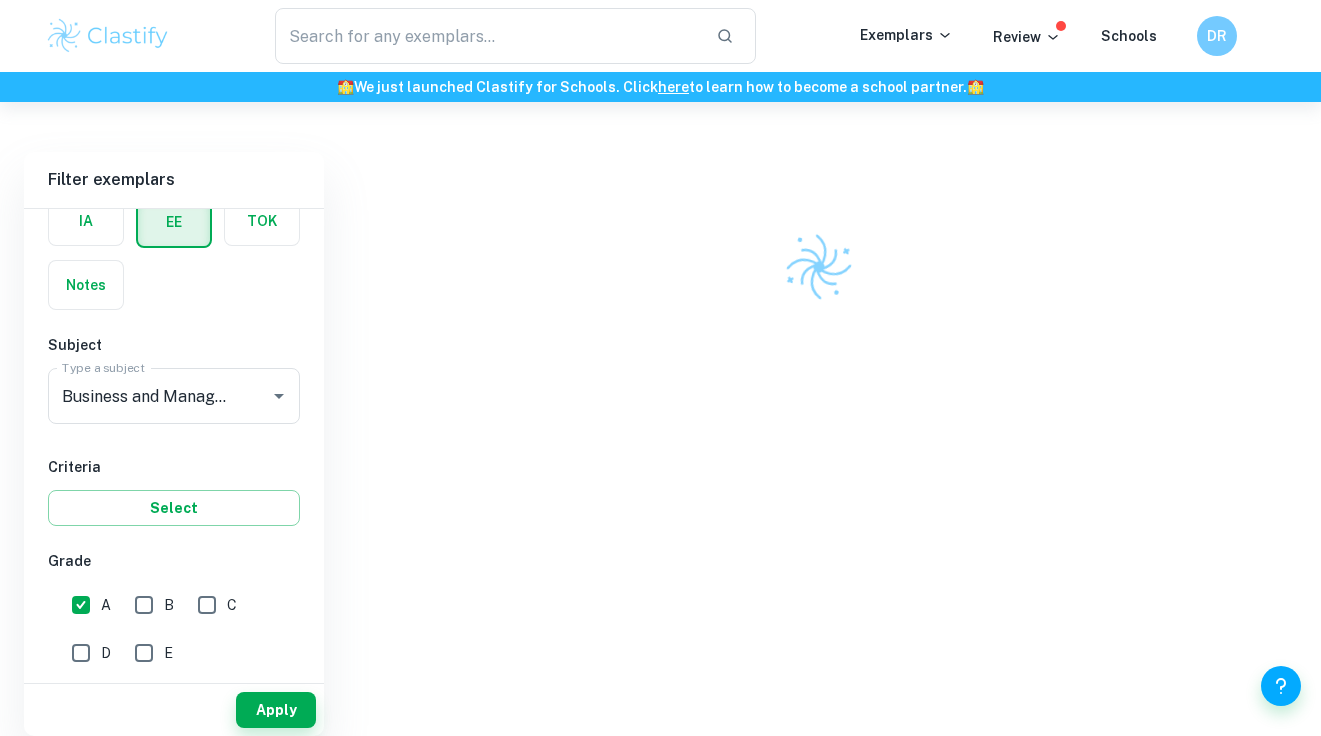 scroll, scrollTop: 102, scrollLeft: 0, axis: vertical 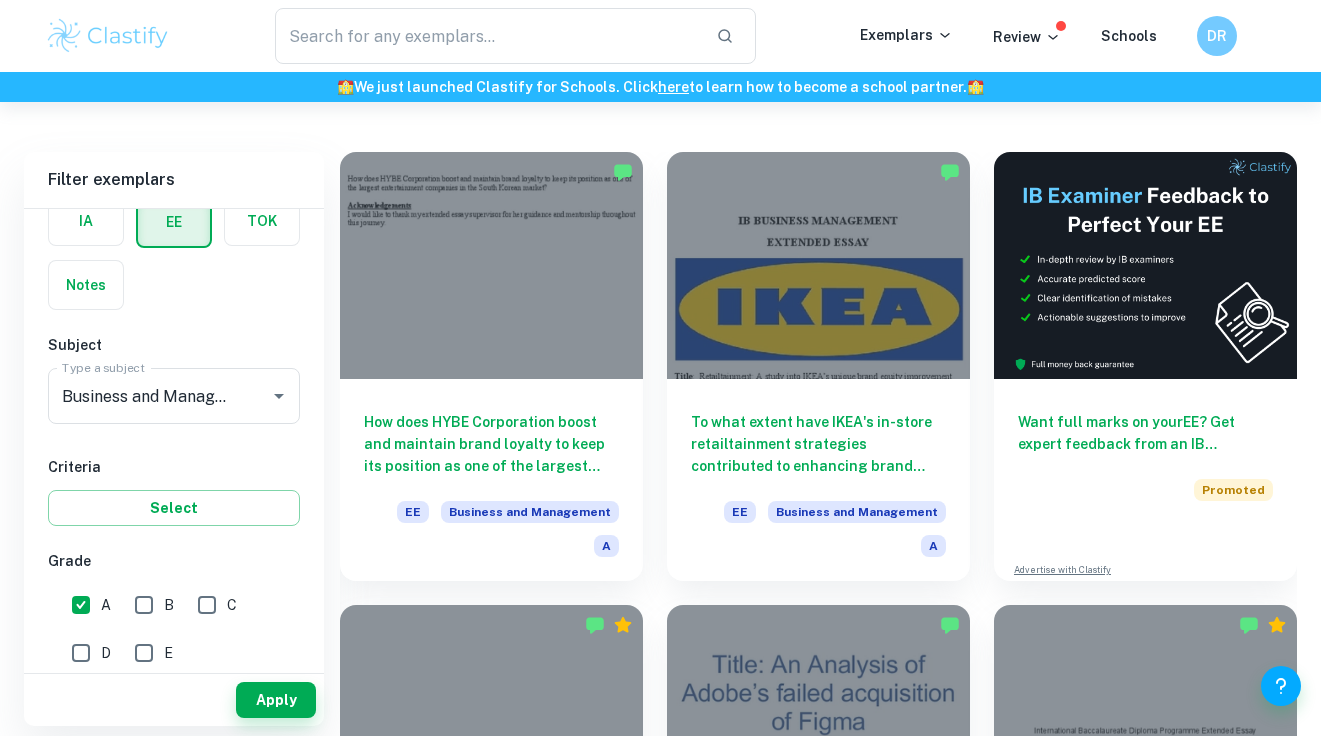 click on "To what extent would have the potential acquisition of Figma benefited Adobe in the design and collaboration software tool market and what led to the acquisition being terminated? EE Business and Management A" at bounding box center [806, 807] 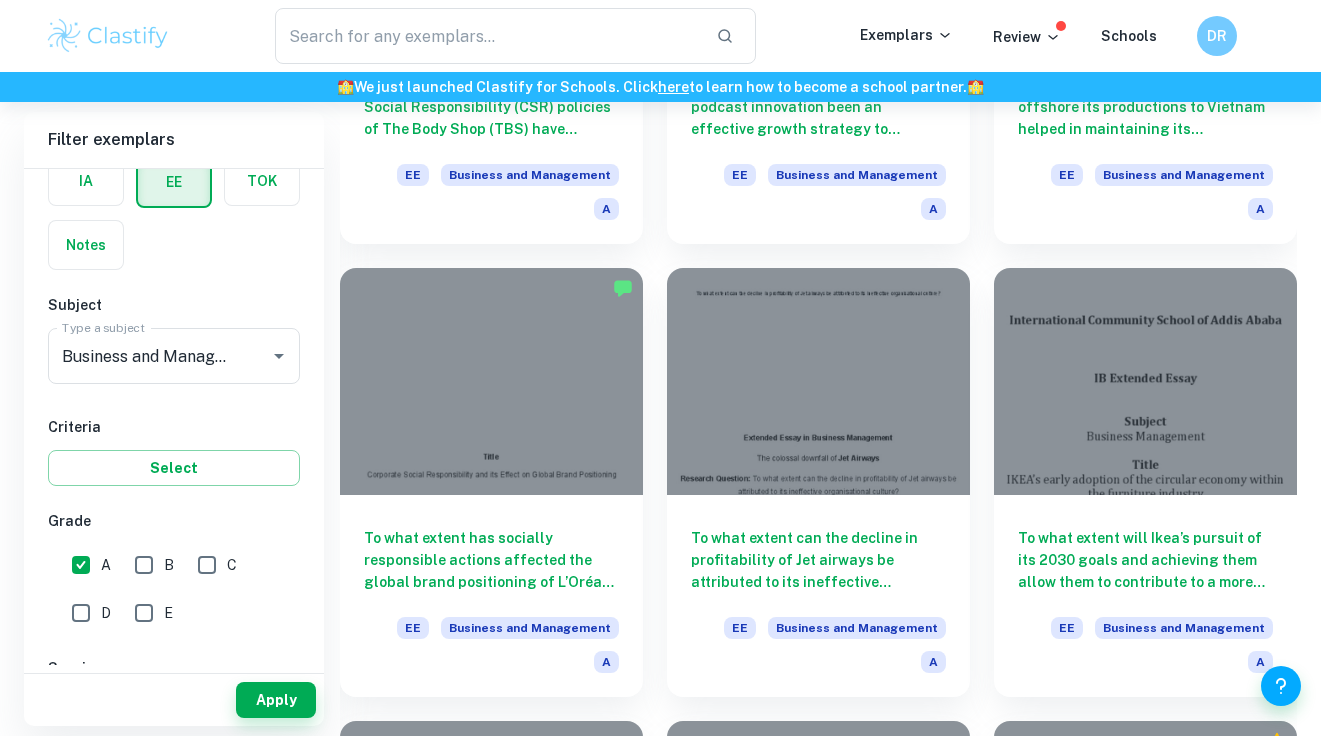 scroll, scrollTop: 3812, scrollLeft: 0, axis: vertical 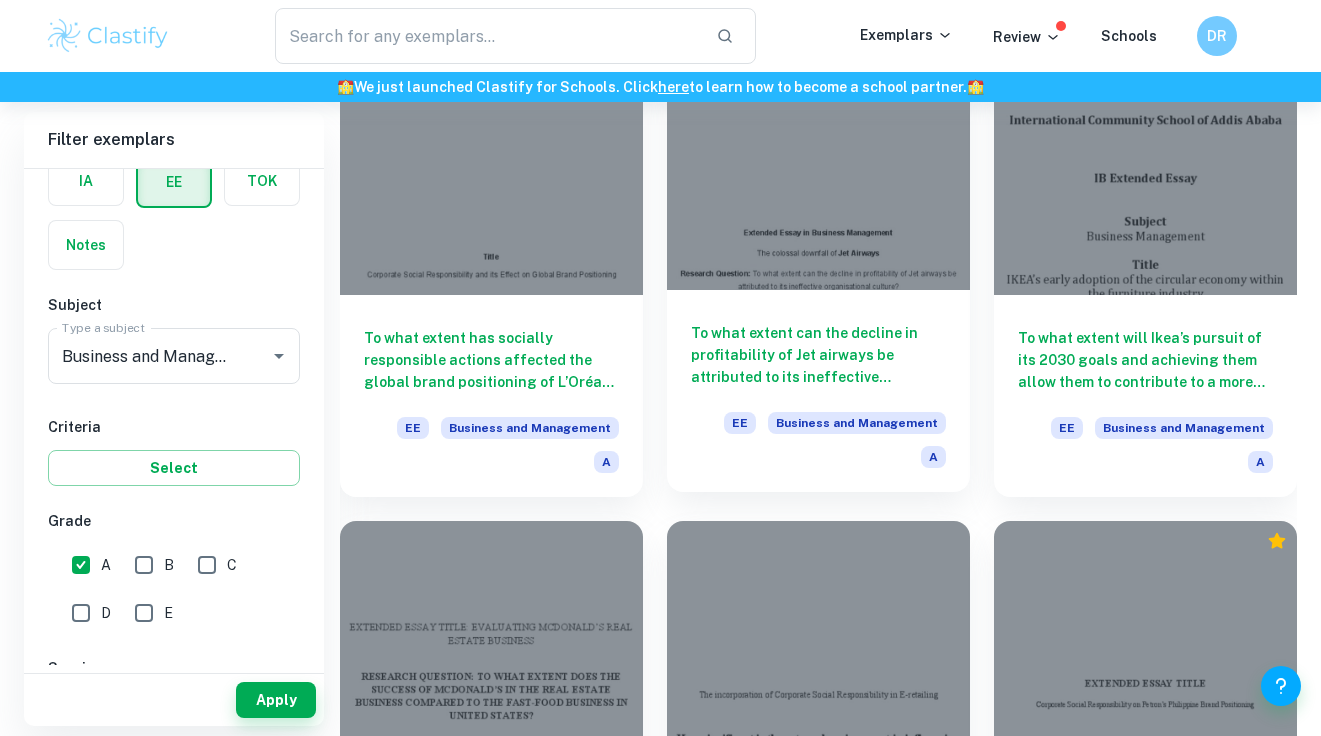 click on "To what extent can the decline in profitability of Jet airways be attributed to its ineffective organisational culture?" at bounding box center (818, 355) 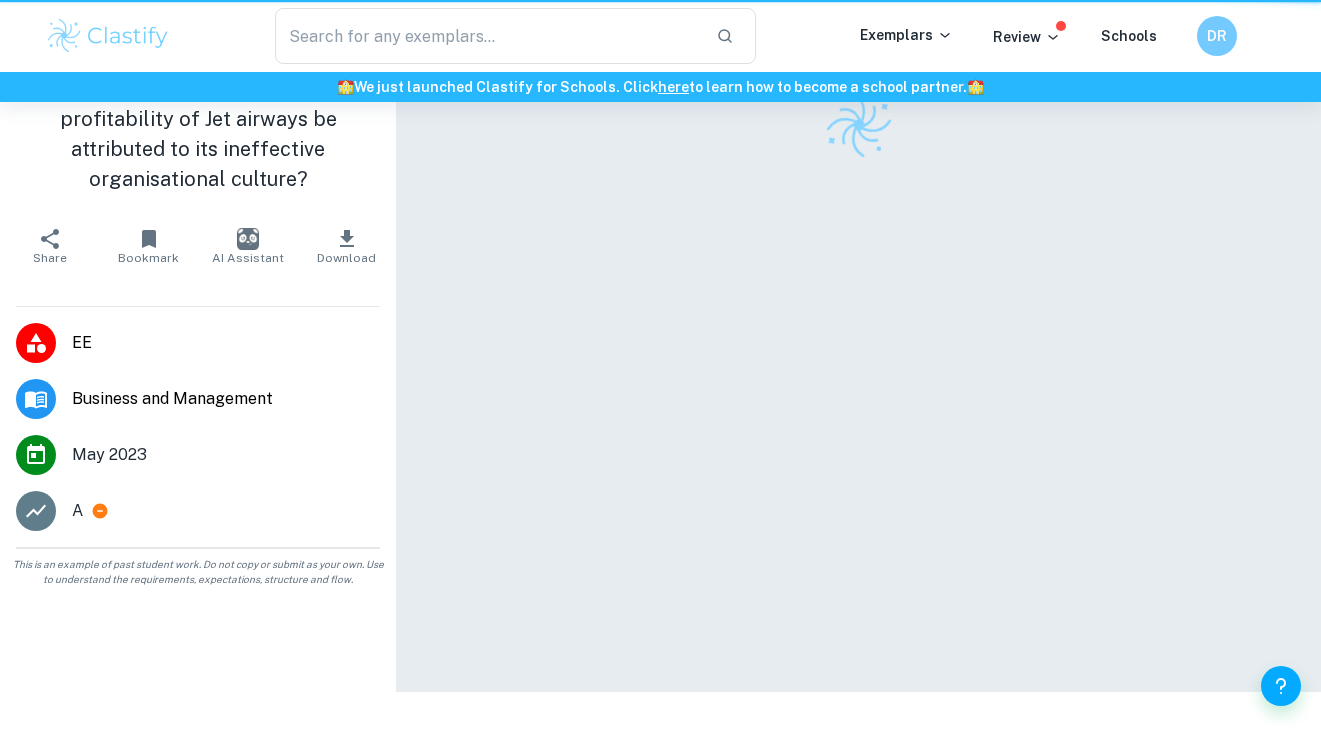 scroll, scrollTop: 0, scrollLeft: 0, axis: both 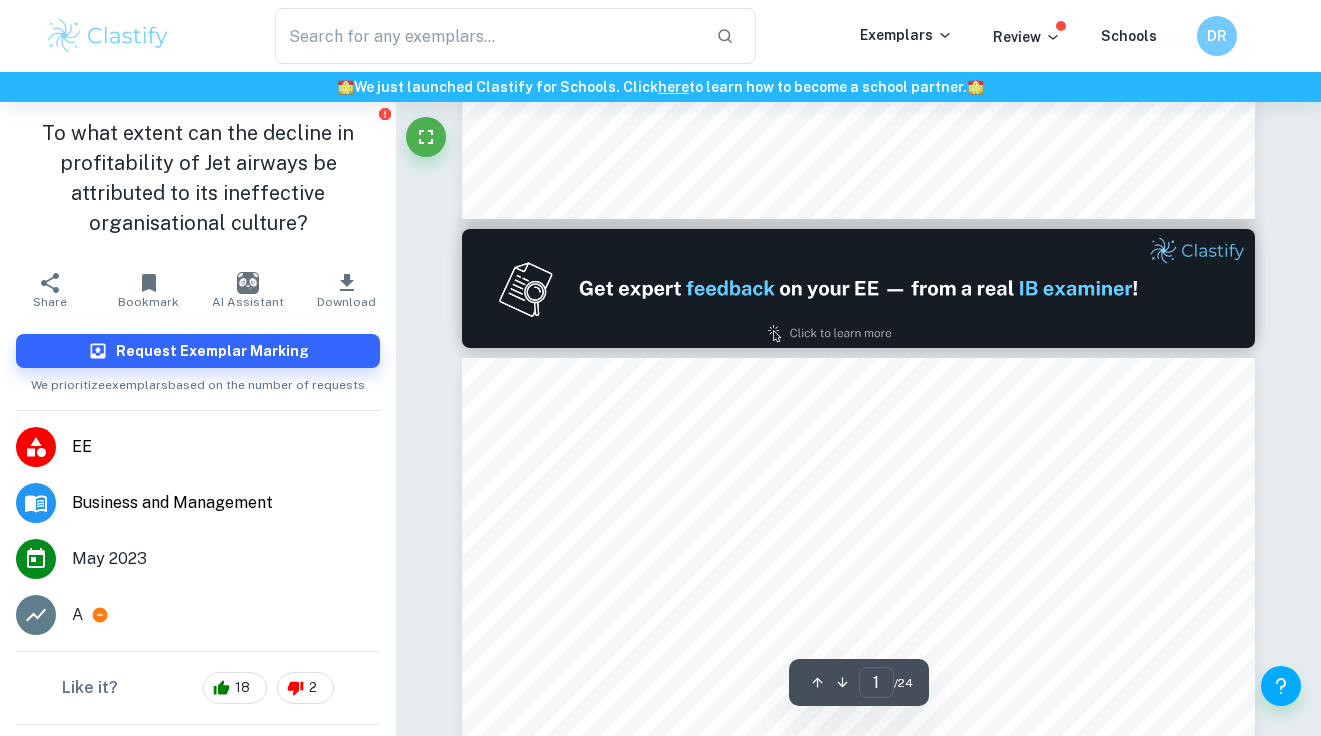 type on "2" 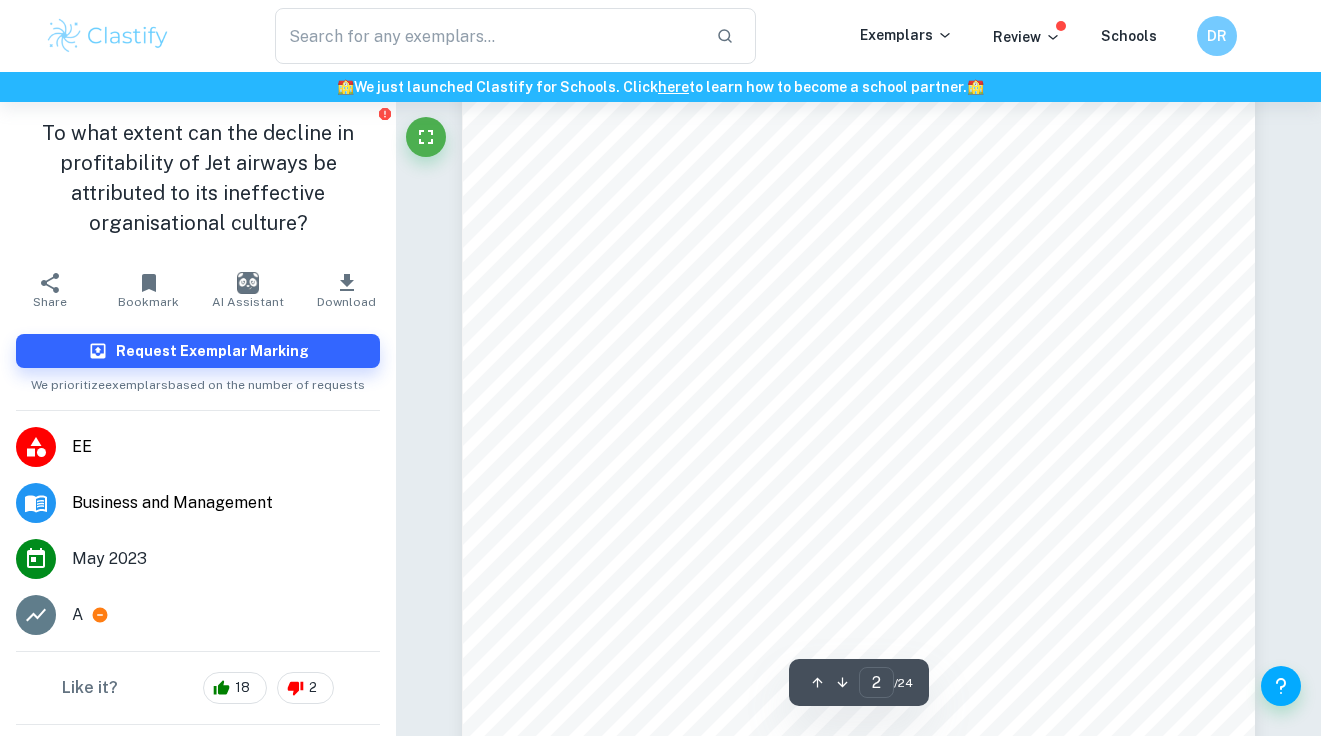 scroll, scrollTop: 1525, scrollLeft: 0, axis: vertical 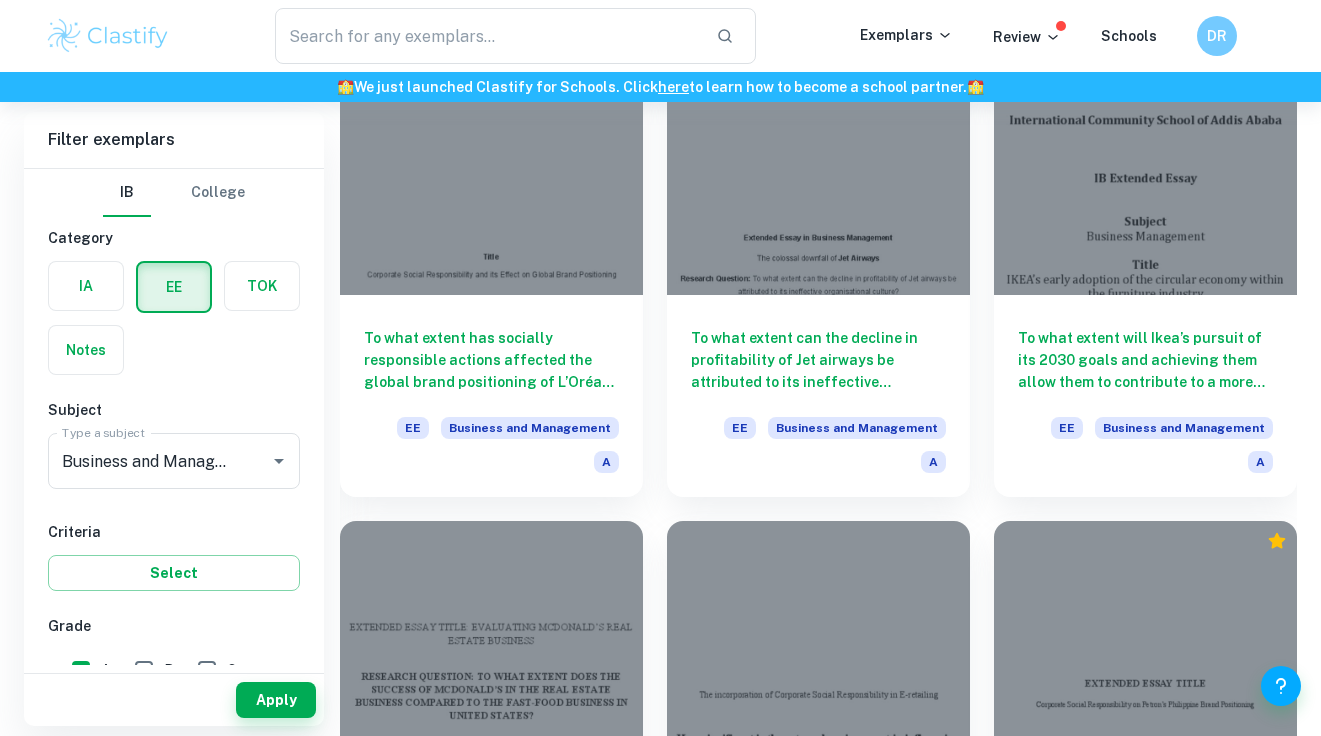 click on "How significant is the external environment in influencing Amazon corporations' operations and CSR policies? EE Business and Management A" at bounding box center (806, 723) 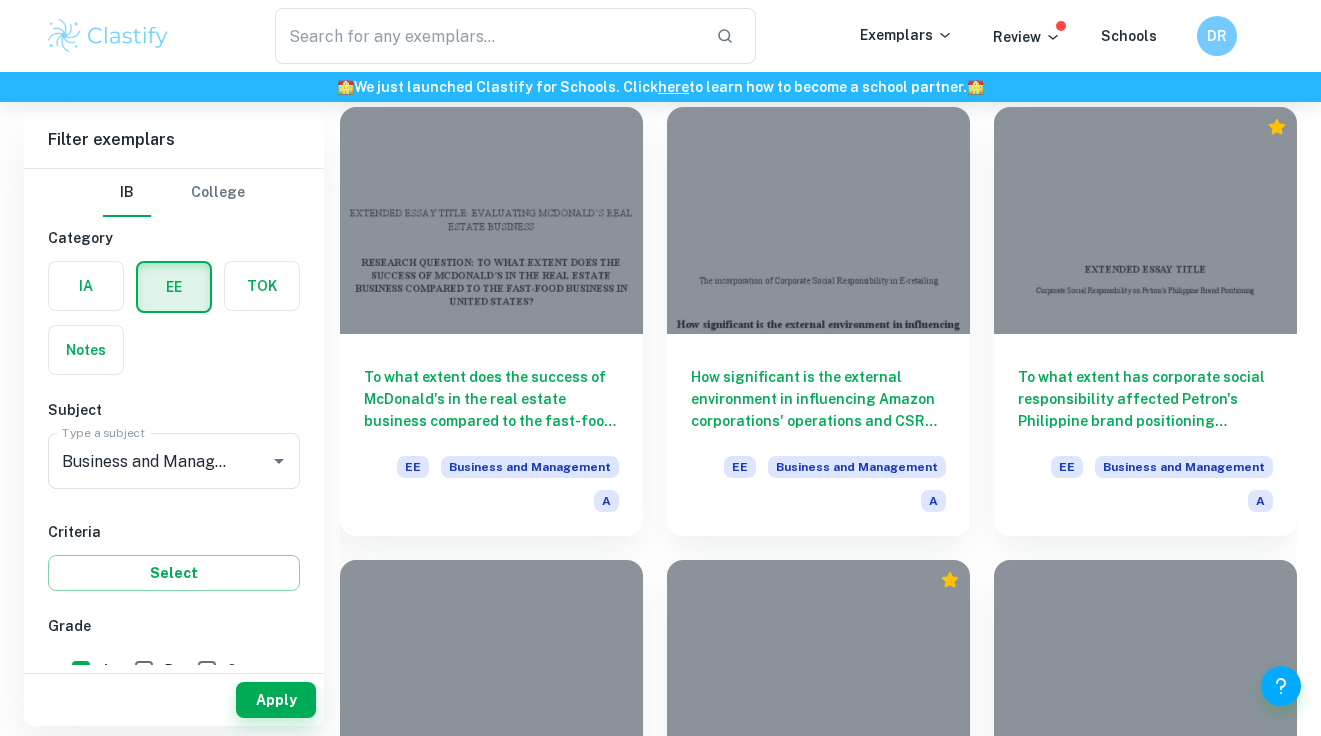 scroll, scrollTop: 4503, scrollLeft: 0, axis: vertical 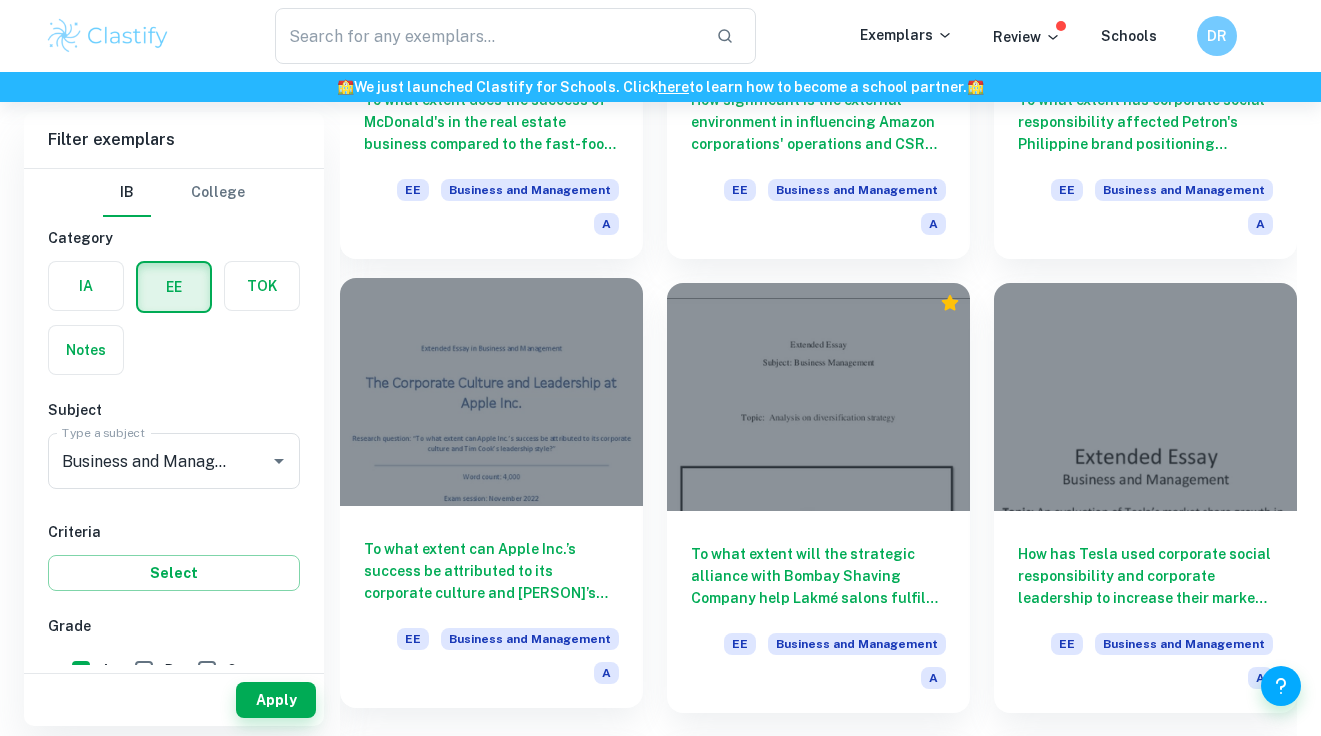 click on "To what extent can Apple Inc.’s success be attributed to its corporate culture and [PERSON]’s leadership style?" at bounding box center (491, 571) 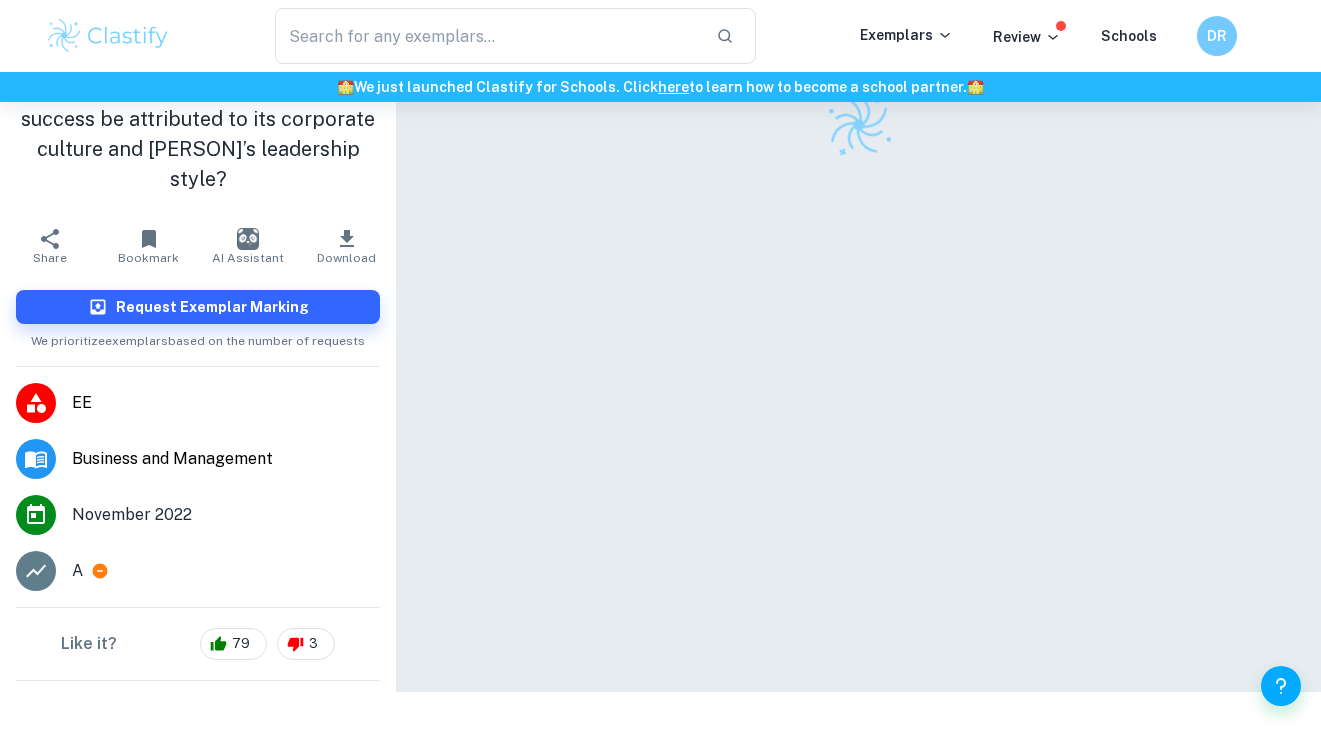 scroll, scrollTop: 102, scrollLeft: 0, axis: vertical 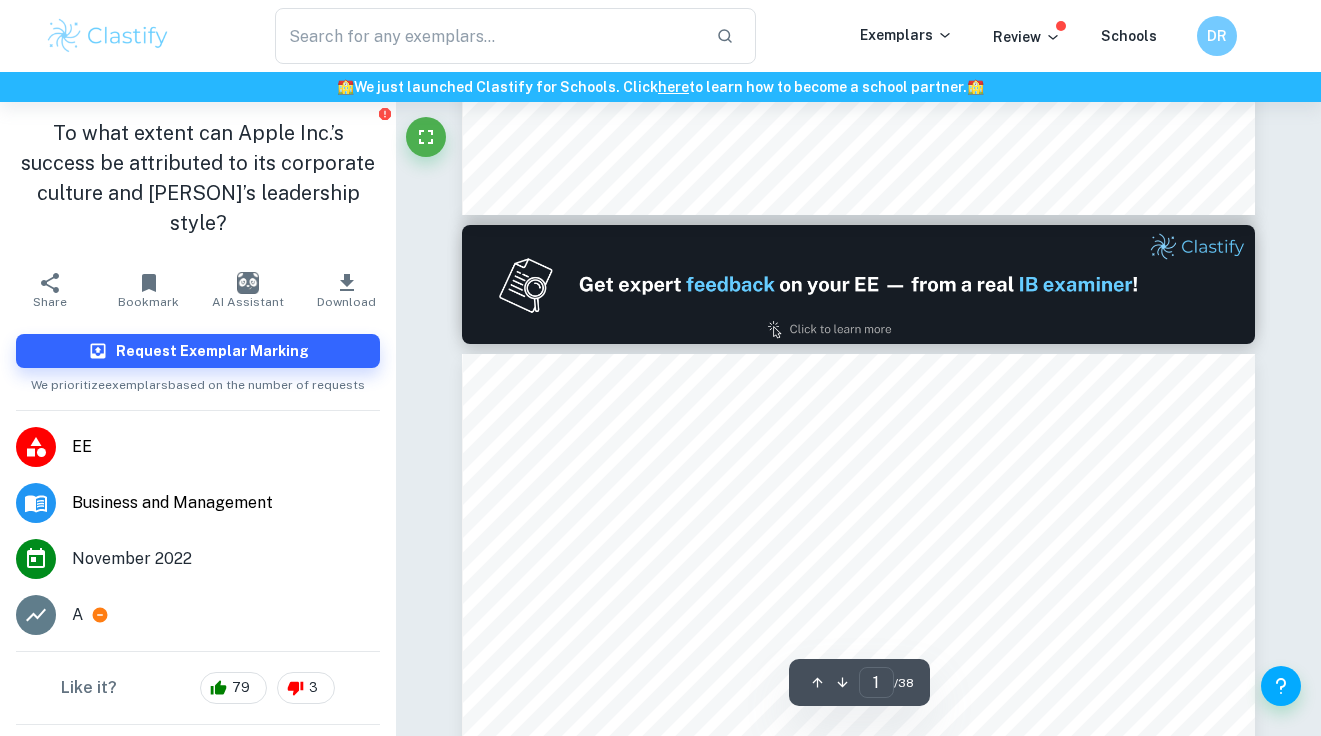 type on "2" 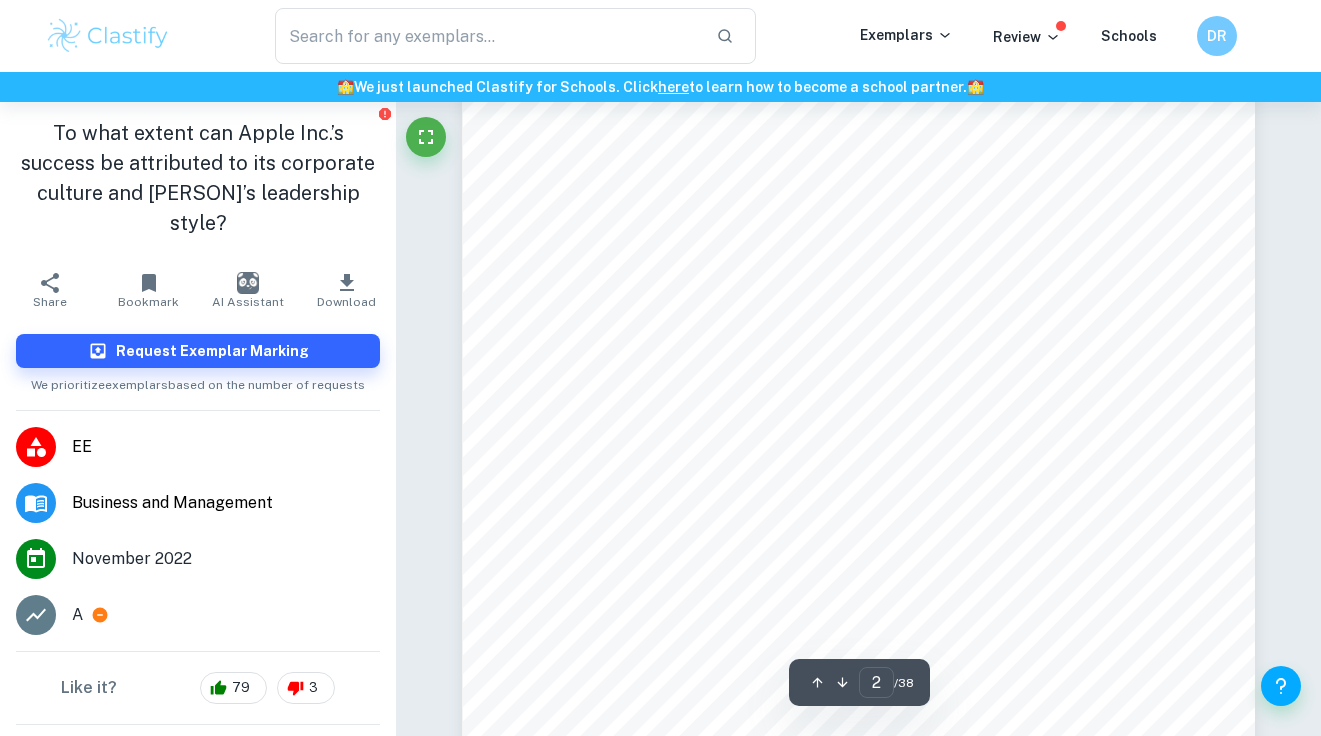 scroll, scrollTop: 1553, scrollLeft: 0, axis: vertical 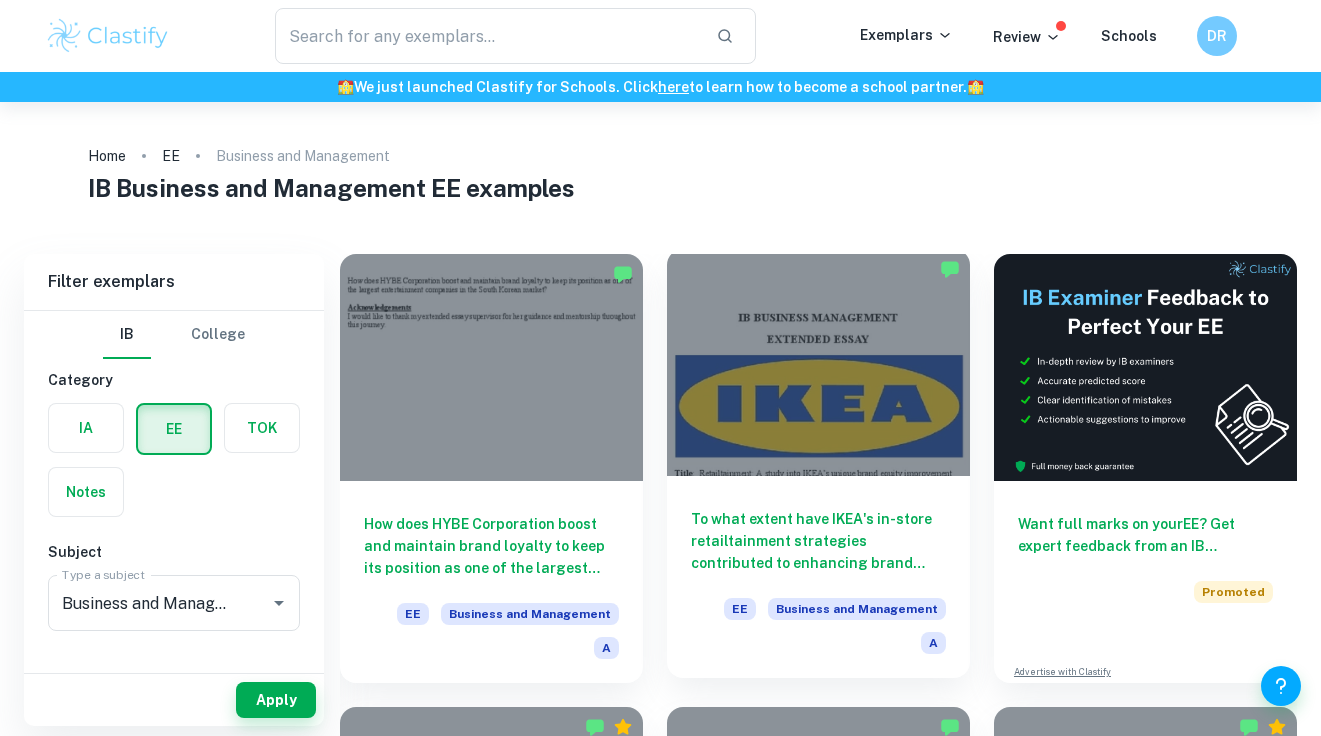 click on "To what extent have IKEA's in-store retailtainment strategies contributed to enhancing brand equity among consumers primarily in the United States?" at bounding box center (818, 541) 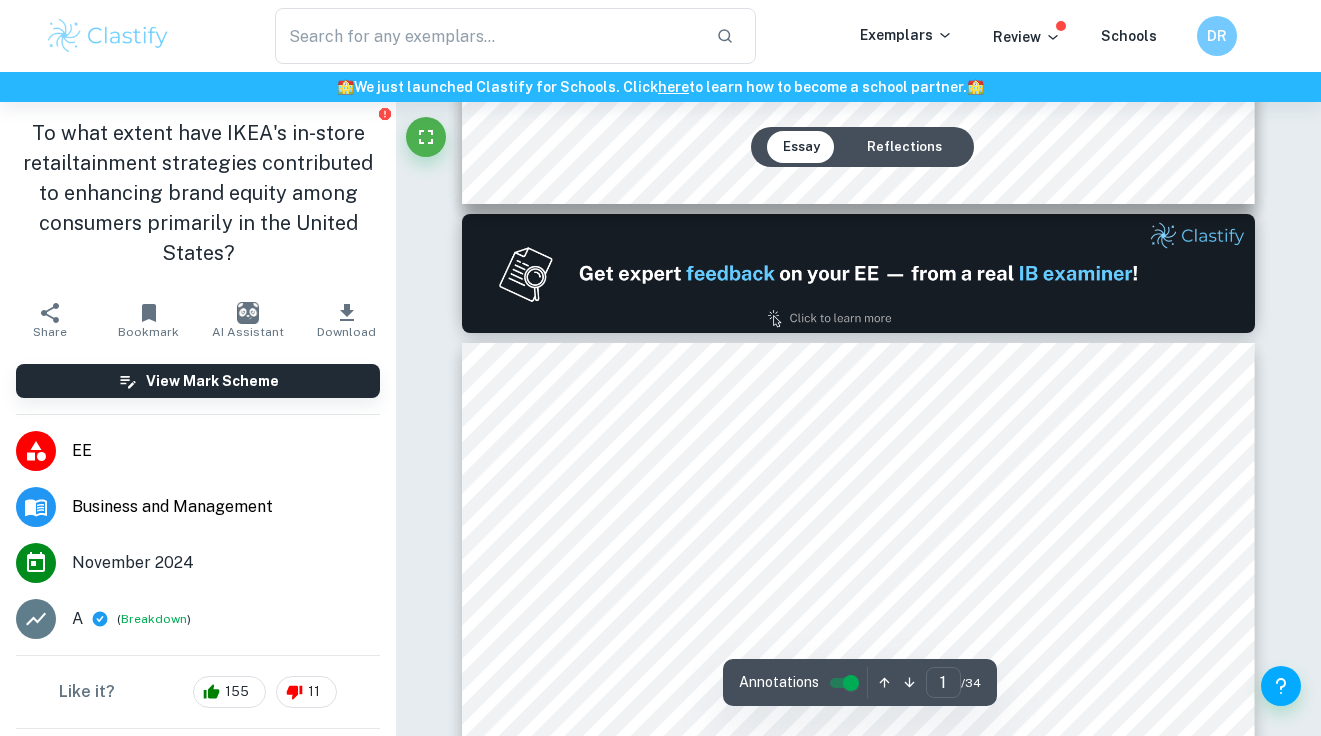 type on "2" 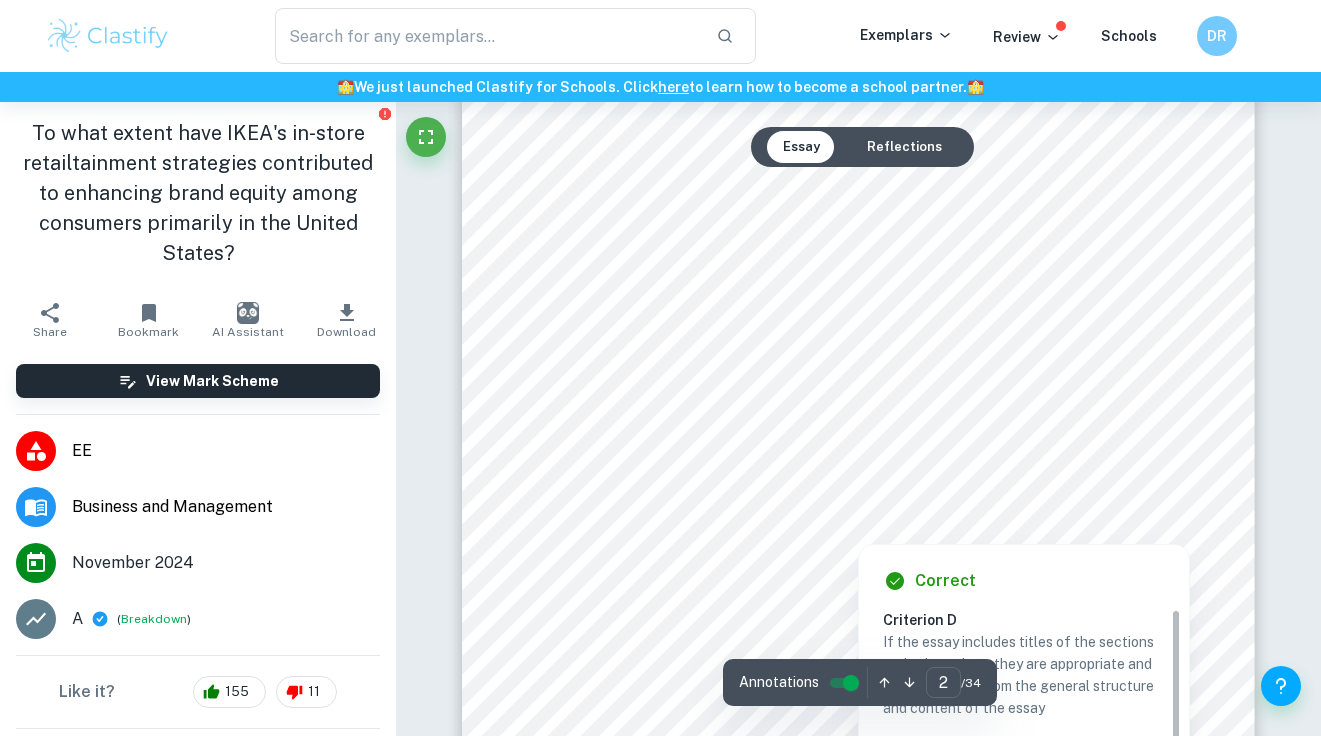 scroll, scrollTop: 1364, scrollLeft: 0, axis: vertical 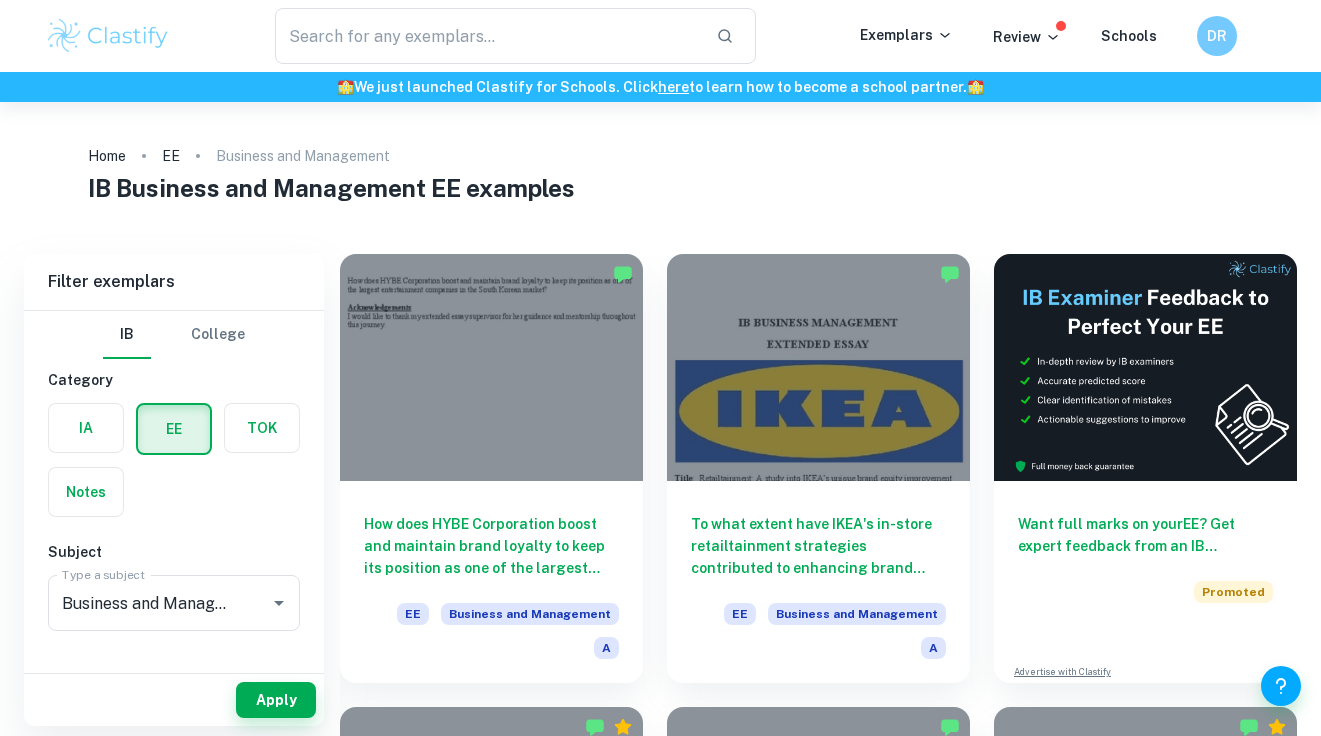 click on "To what extent would have the potential acquisition of Figma benefited Adobe in the design and collaboration software tool market and what led to the acquisition being terminated? EE Business and Management A" at bounding box center (806, 909) 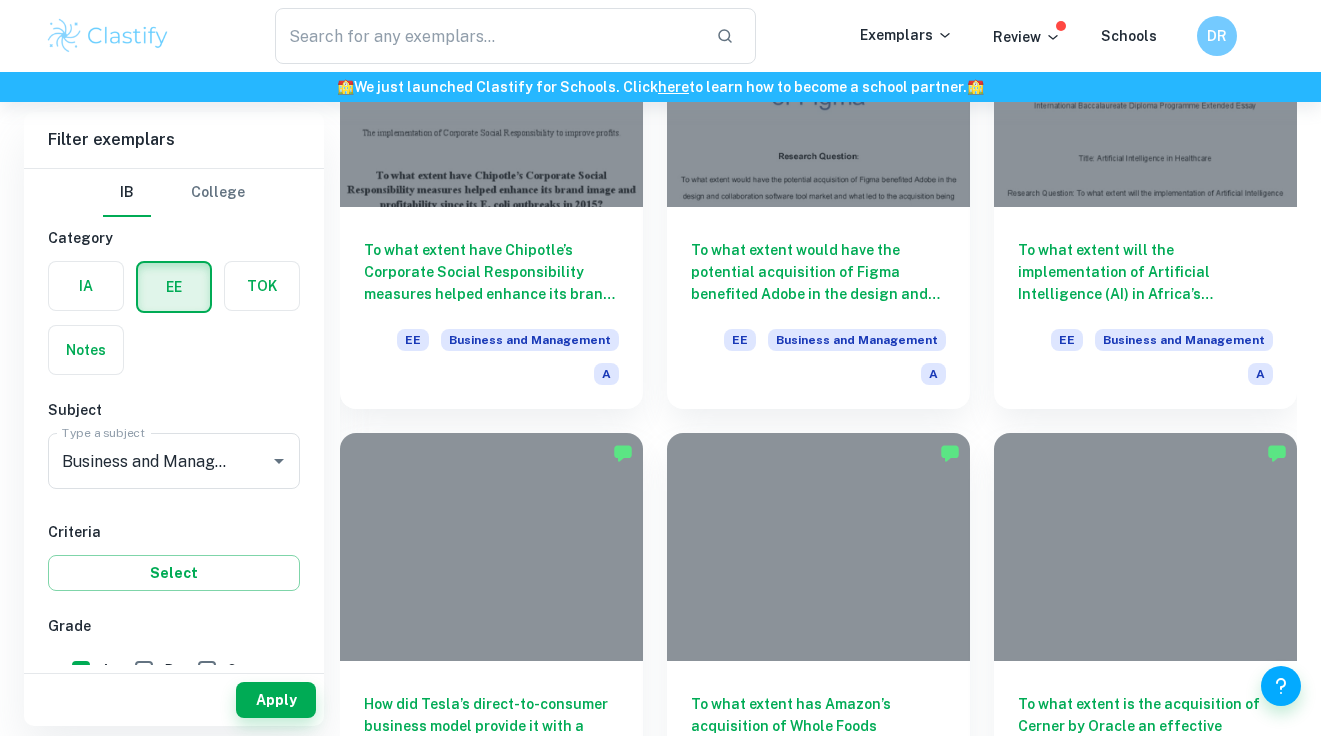 scroll, scrollTop: 762, scrollLeft: 0, axis: vertical 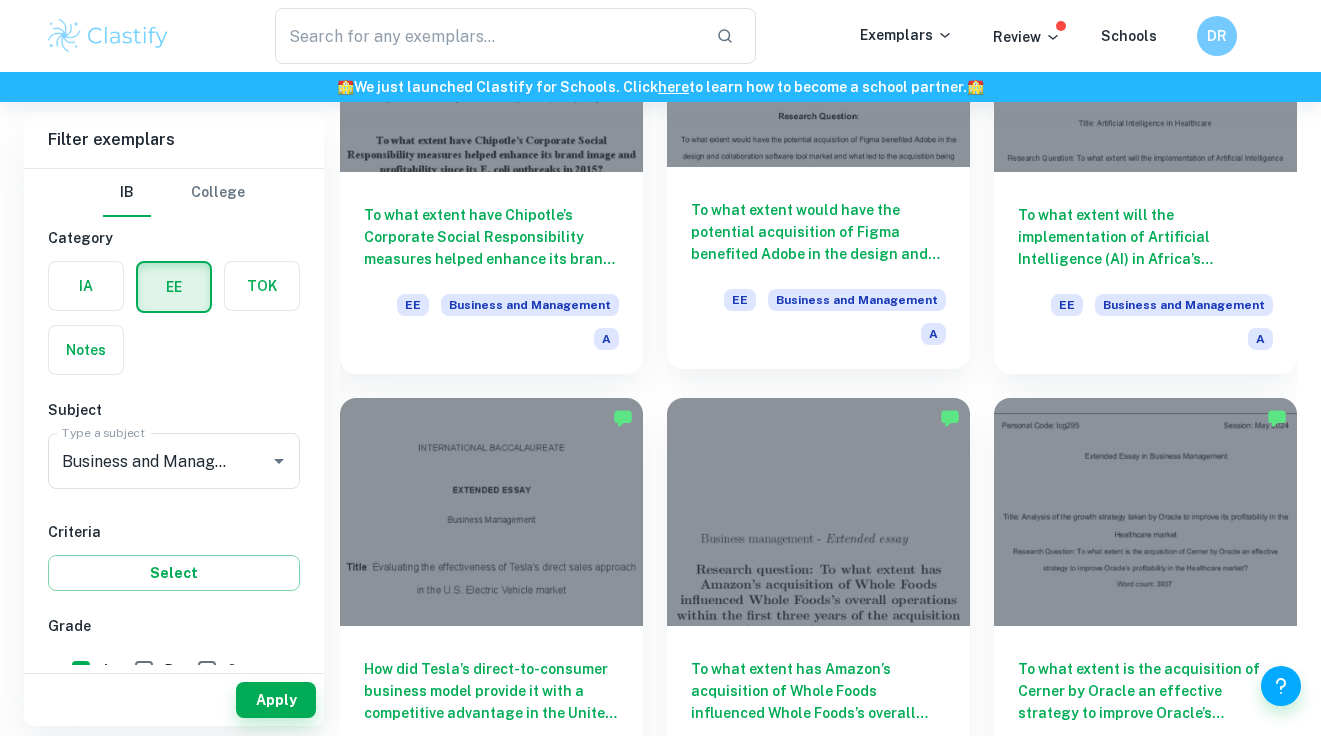 click on "To what extent would have the potential acquisition of Figma benefited Adobe in the design and collaboration software tool market and what led to the acquisition being terminated?" at bounding box center (818, 232) 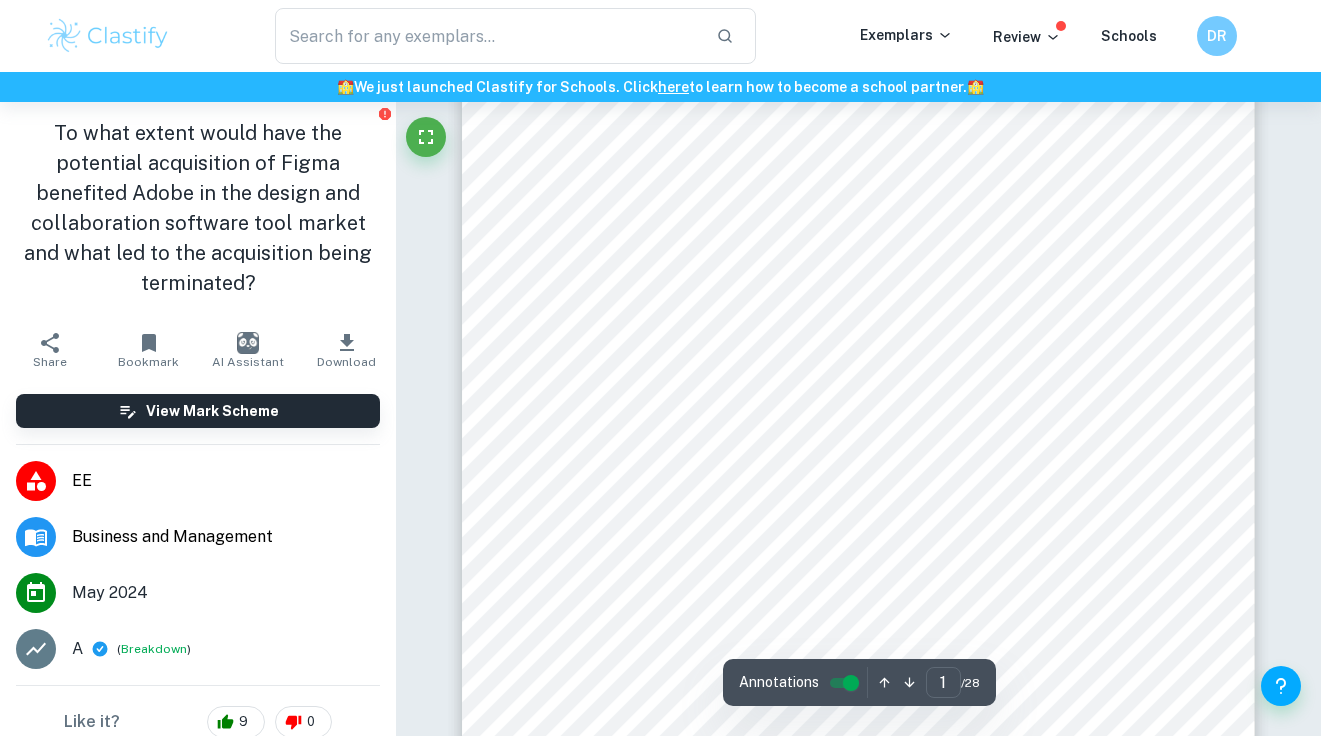 scroll, scrollTop: 116, scrollLeft: 0, axis: vertical 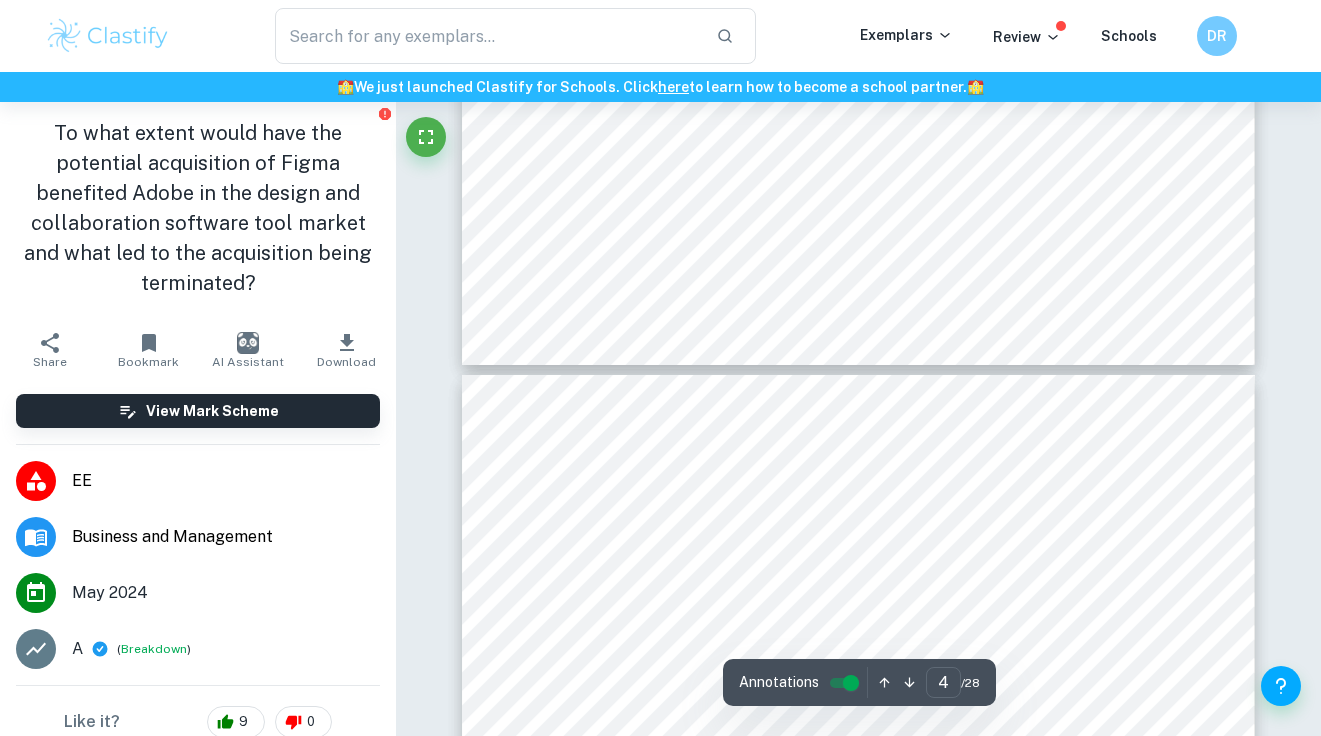 type on "5" 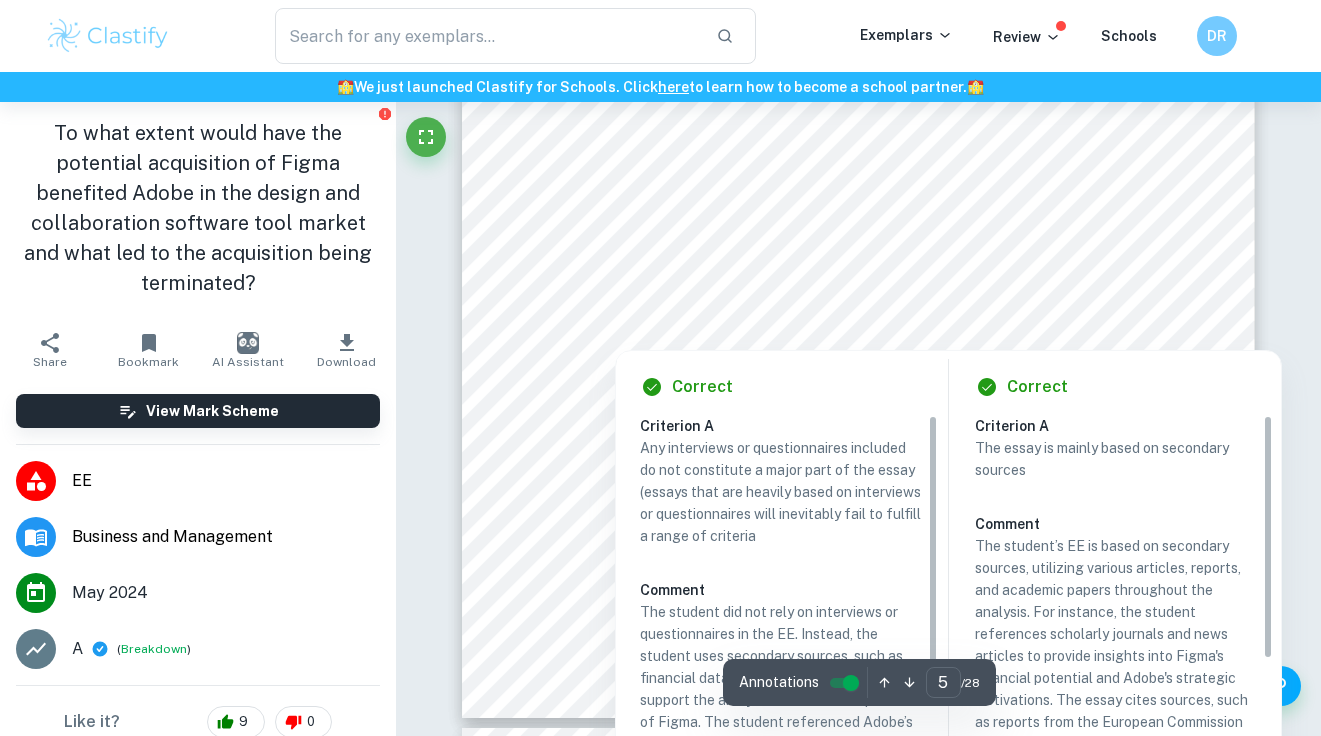 scroll, scrollTop: 4710, scrollLeft: 0, axis: vertical 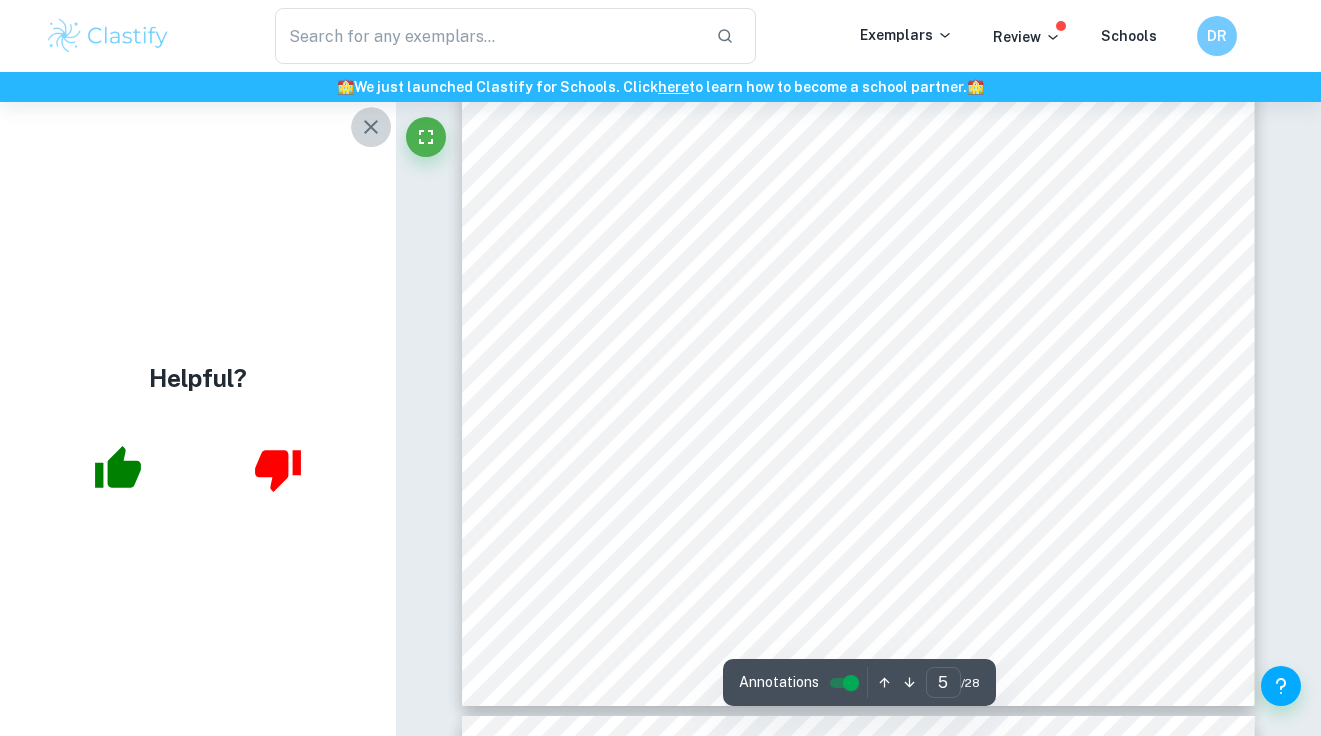 click 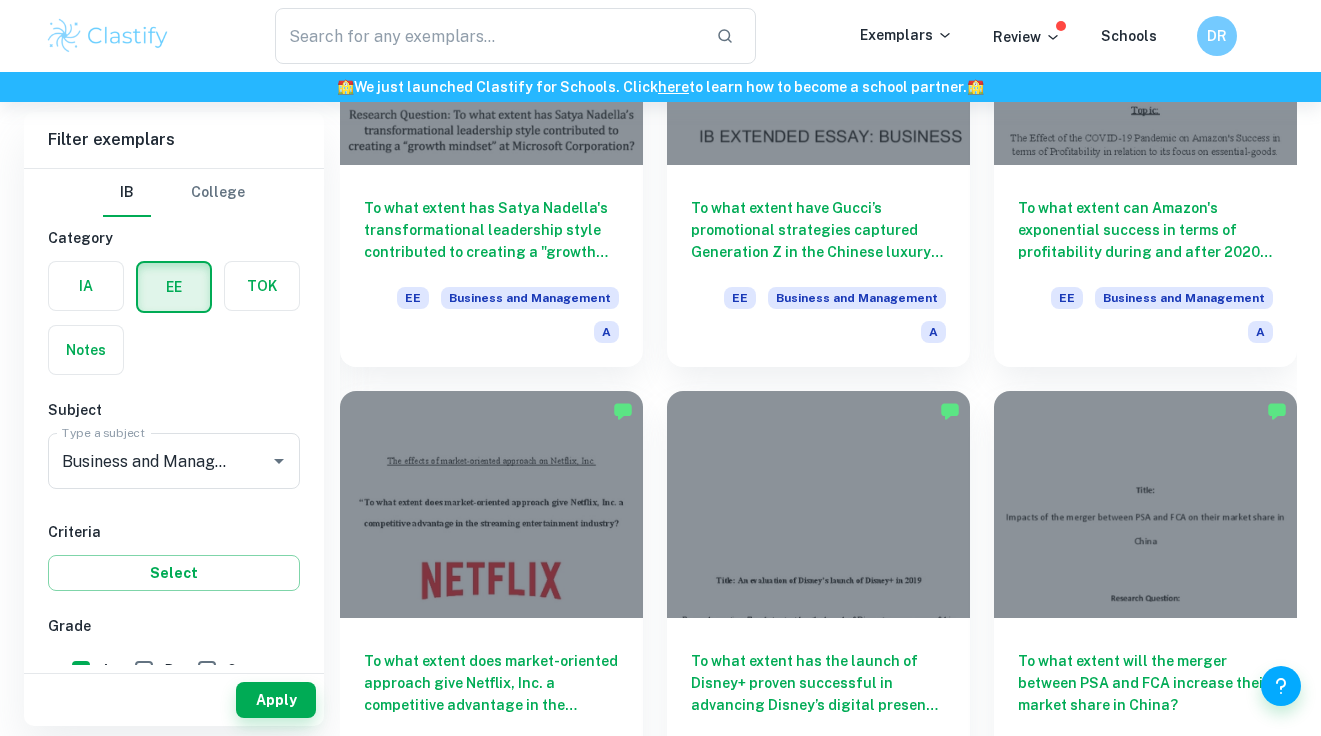 scroll, scrollTop: 1686, scrollLeft: 0, axis: vertical 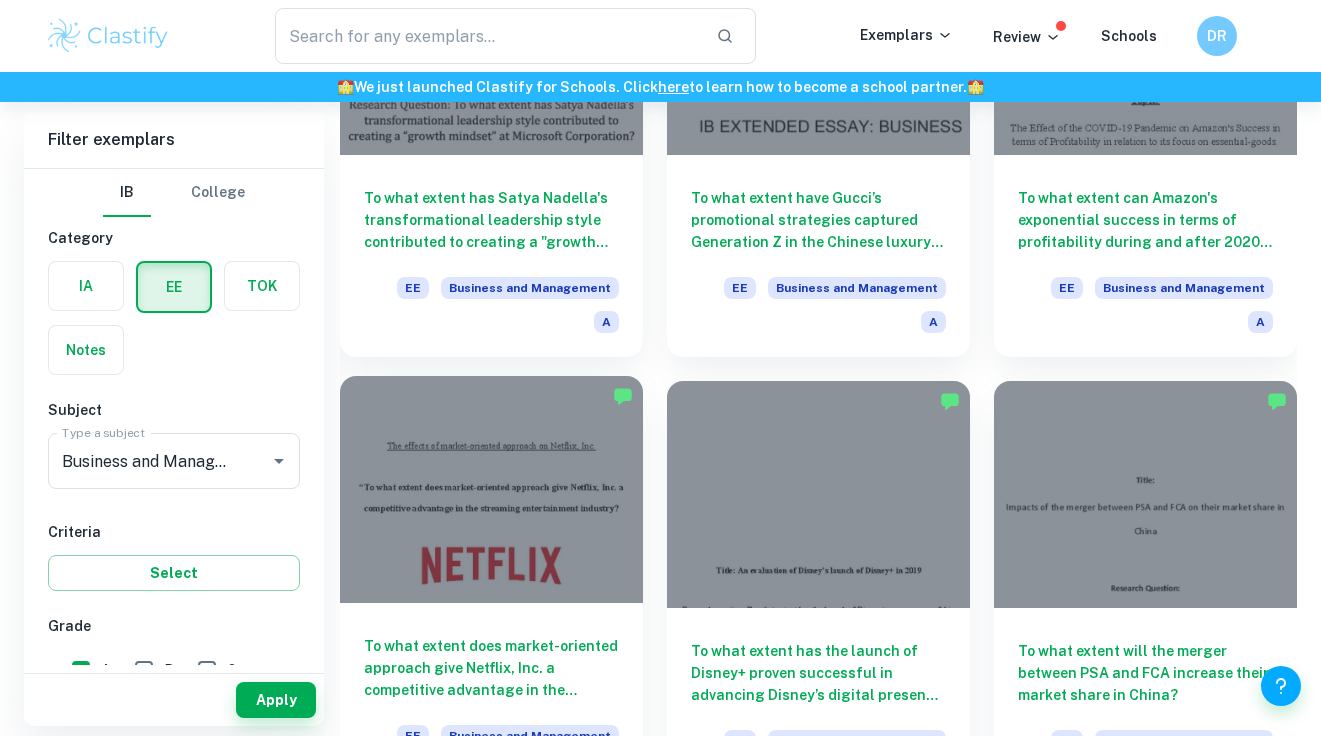 click on "To what extent does market-oriented approach give Netflix, Inc. a competitive advantage in the streaming entertainment industry?" at bounding box center (491, 668) 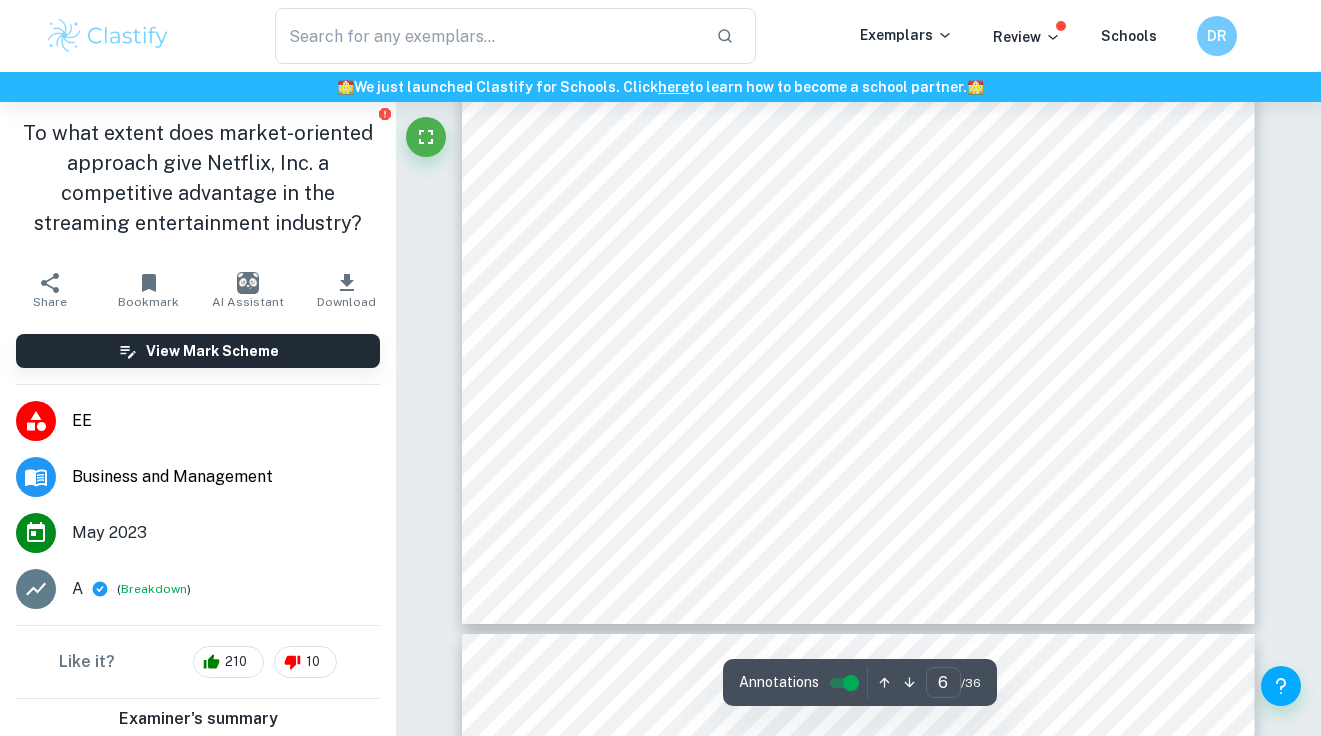 scroll, scrollTop: 5833, scrollLeft: 0, axis: vertical 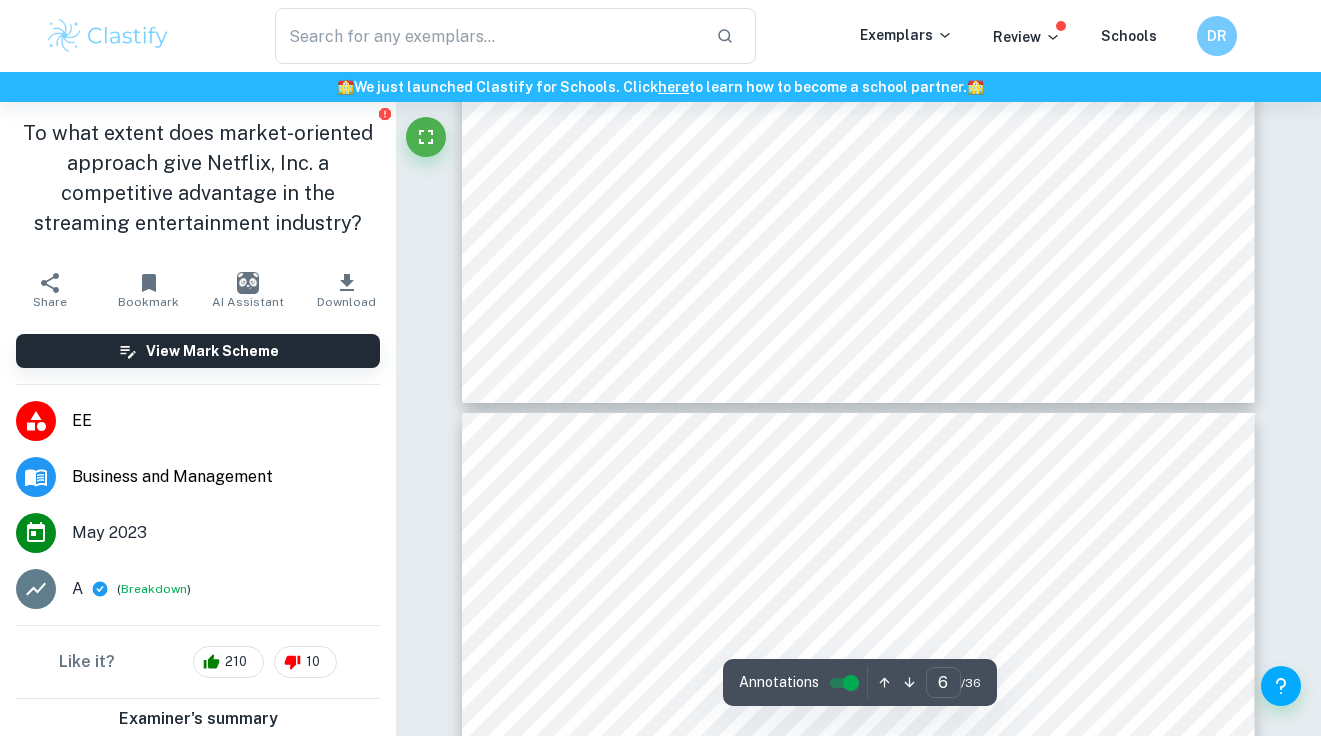 type on "7" 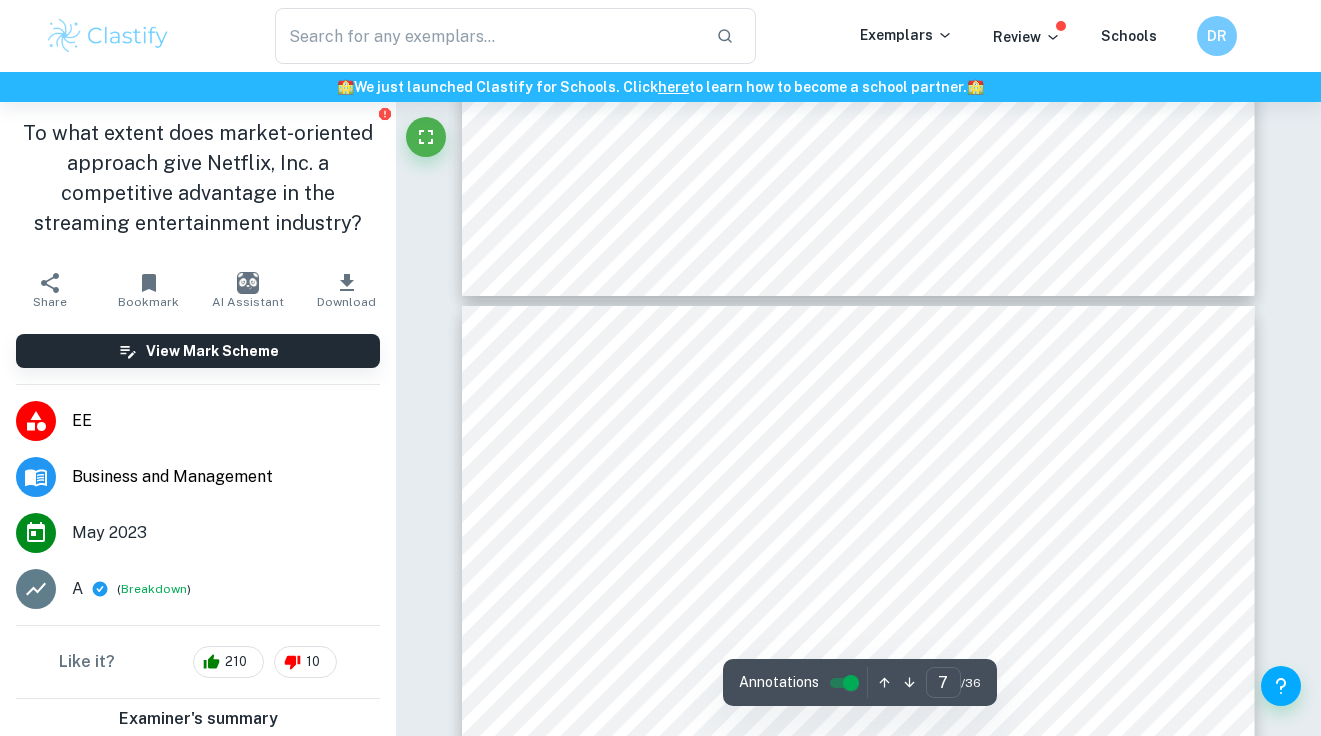 scroll, scrollTop: 6168, scrollLeft: 0, axis: vertical 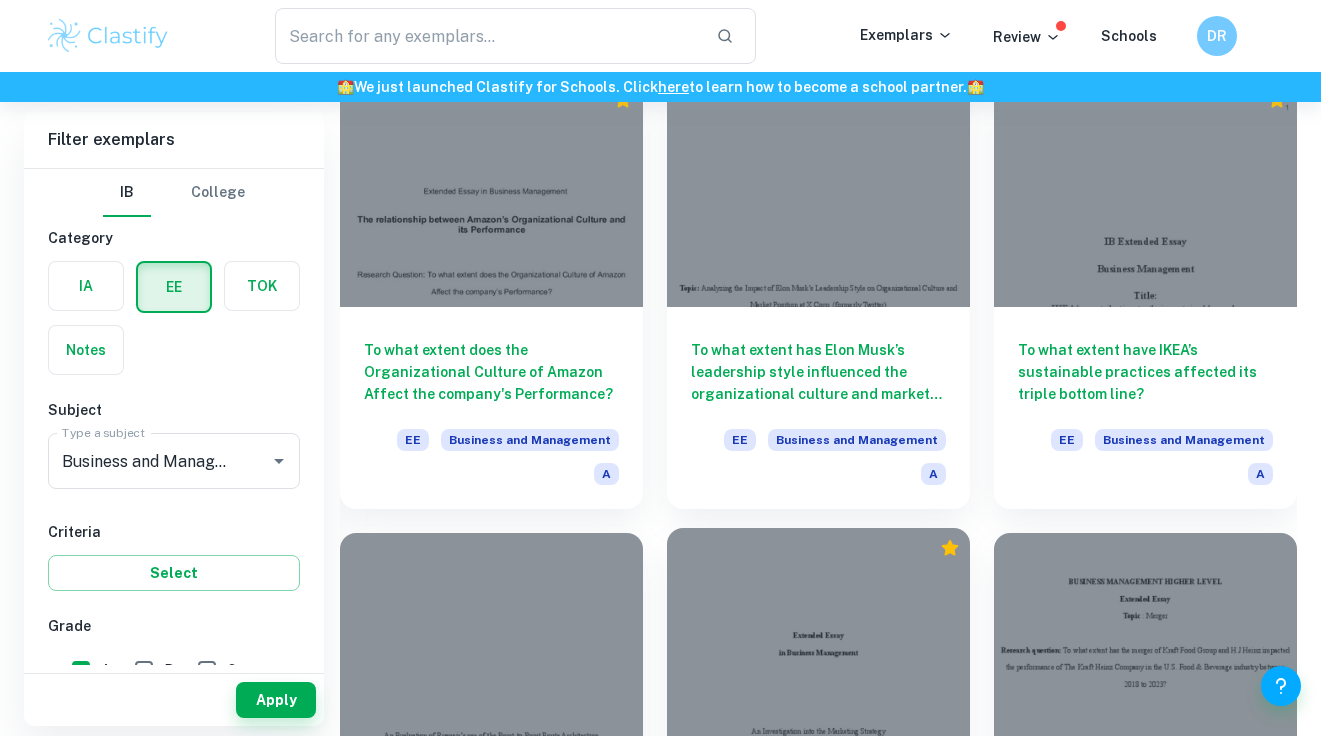 click on "To what extent did PepsiCo’s marketing strategies from 2018 to 2022 impact Pepsi’s market share in North America?" at bounding box center [818, 820] 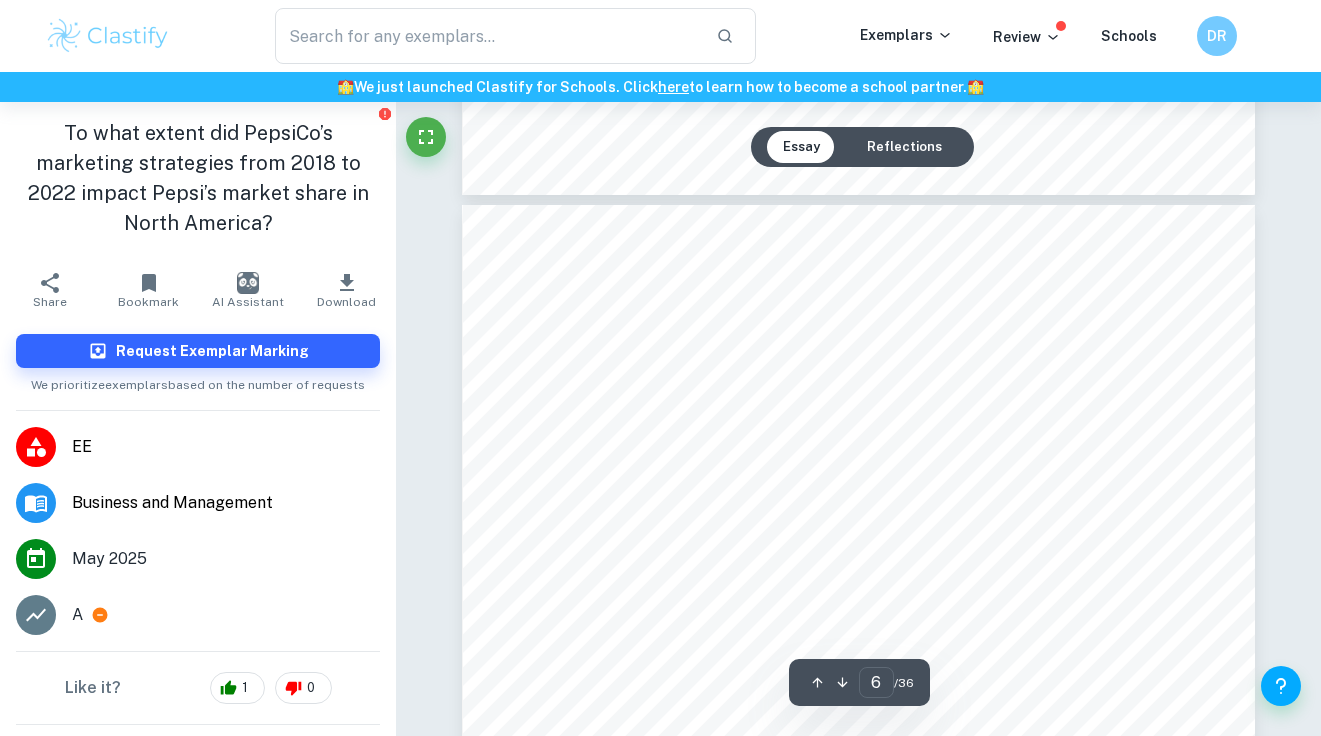 scroll, scrollTop: 5399, scrollLeft: 0, axis: vertical 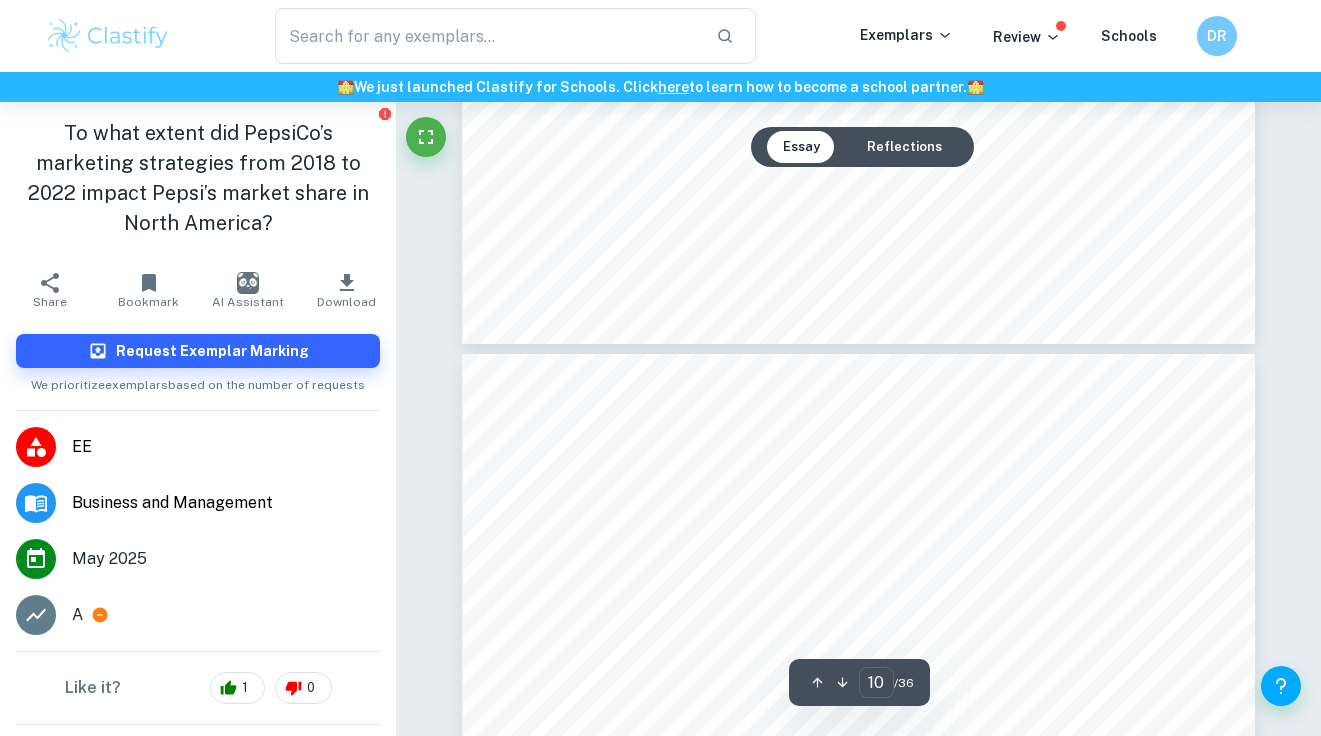 type on "11" 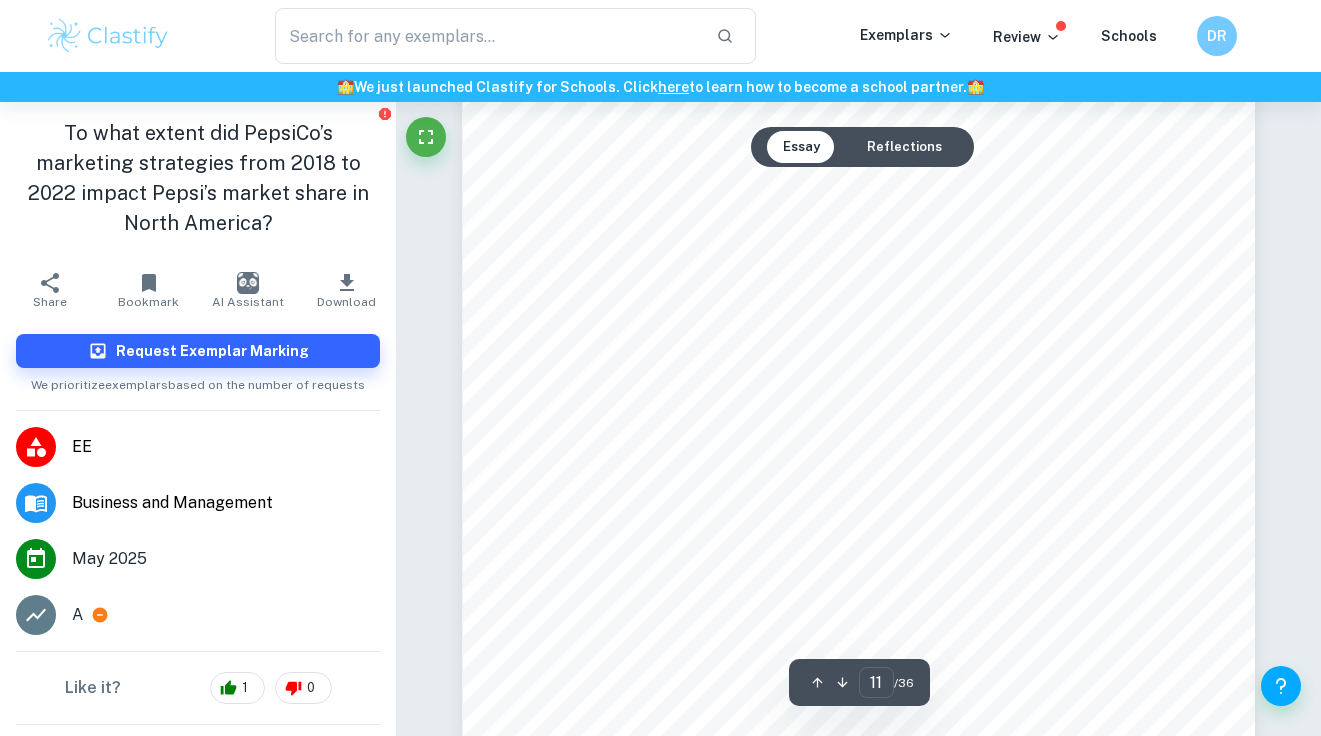 scroll, scrollTop: 10836, scrollLeft: 0, axis: vertical 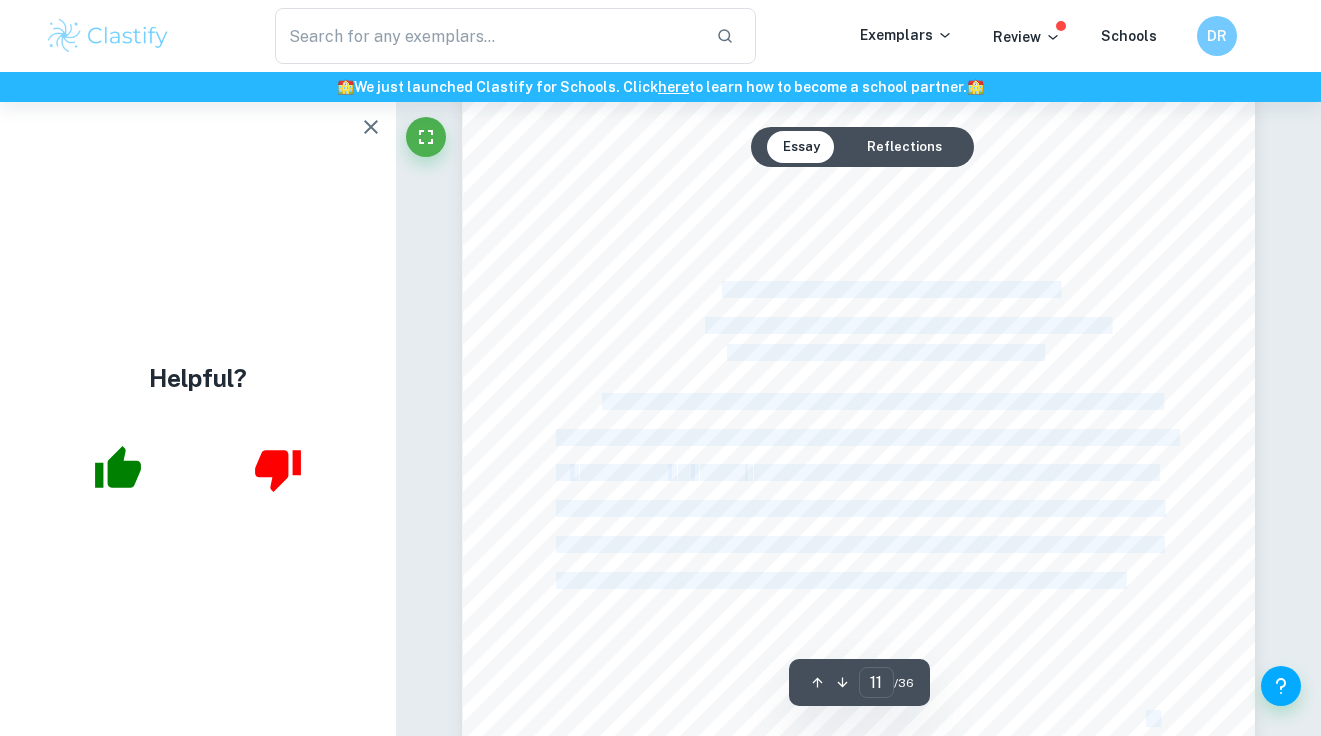 drag, startPoint x: 1060, startPoint y: 284, endPoint x: 721, endPoint y: 285, distance: 339.00146 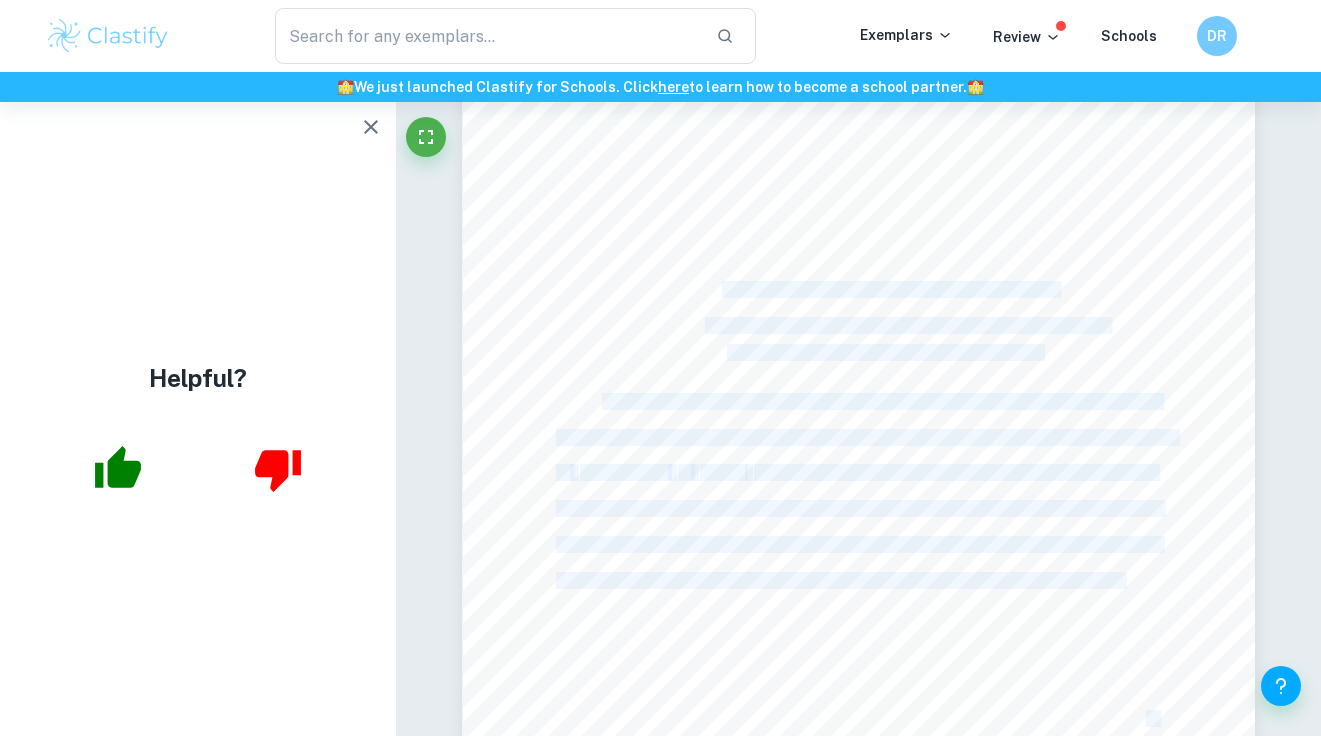 copy on "Porter9s Five Forces of Competitive Position Analysis Source: Porter9s Five Forces Model: Gives You A Competitive Advantage (Hole et al., 2019) Porter9s Five Forces is a framework used to assess and evaluate the competitive strength and position of a business organization within its market (Porter, 2008). This tool can help give an understanding of Pepsi9s standing within the CSD industry9s competitive structure by assessing the five forces: new entrants, buyers, suppliers, substitutes, and industry competitors. Thus, this model can evaluate the intensity of Pepsi9s competition within the CSD industry and how it impacts the ability of Pepsi9s marketing tactics to contribute to Pepsi9s market share. 10" 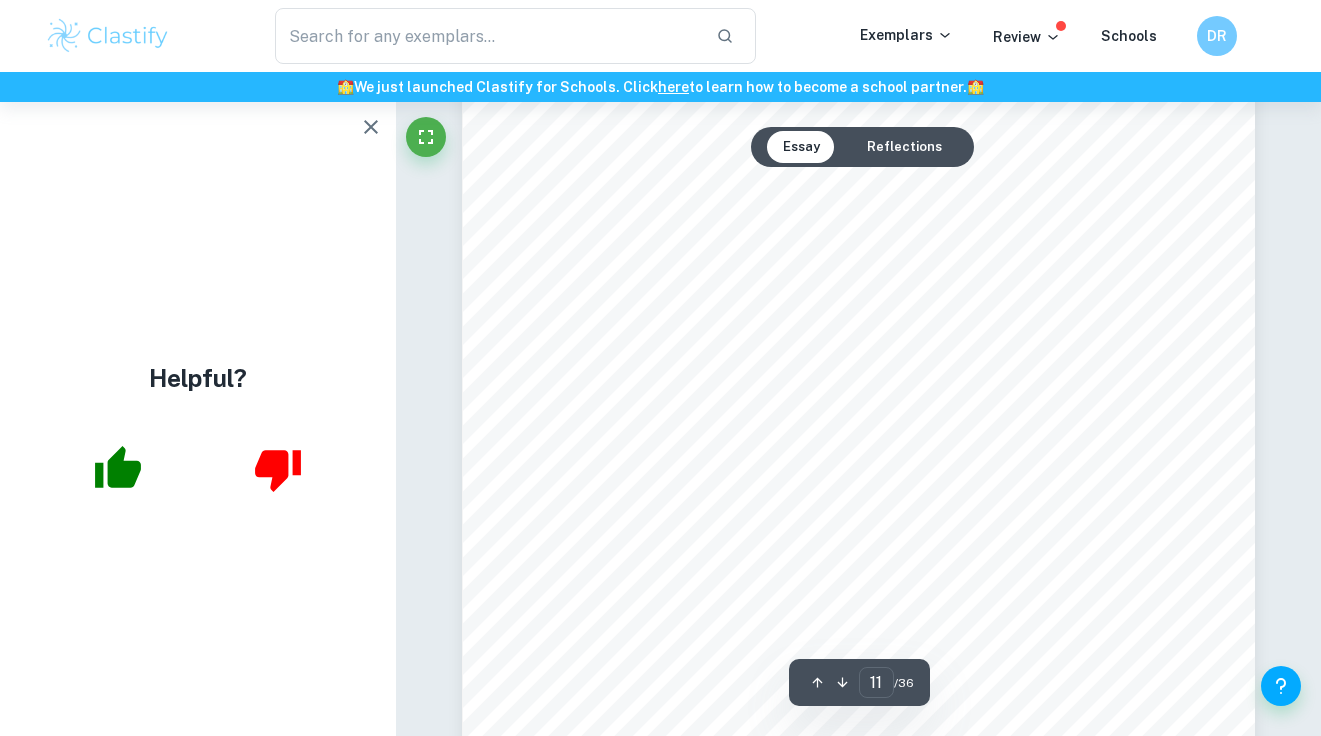 click on "B. Porter's Five Forces Figure [NUMBER]. Porter9s Five Forces of Competitive Position Analysis Source: Porter9s Five Forces Model: Gives You A Competitive Advantage ([AUTHOR] et al., [DATE]) Porter9s Five Forces is a framework used to assess and evaluate the competitive strength and position of a business organization within its market ([AUTHOR], [DATE]). This tool can help give an understanding of Pepsi9s standing within the CSD industry9s competitive structure by assessing the five forces: new entrants, buyers, suppliers, substitutes, and industry competitors. Thus, this model can evaluate the intensity of Pepsi9s competition within the CSD industry and how it impacts the ability of Pepsi9s marketing tactics to contribute to Pepsi9s market share. [PAGES]" at bounding box center (858, 278) 